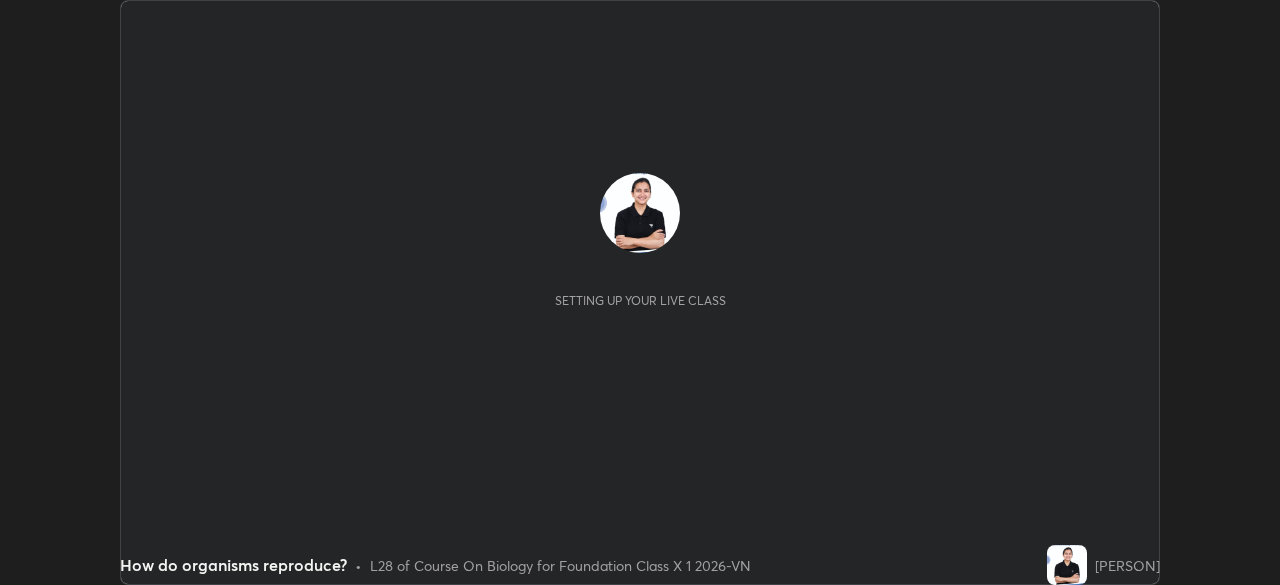 scroll, scrollTop: 0, scrollLeft: 0, axis: both 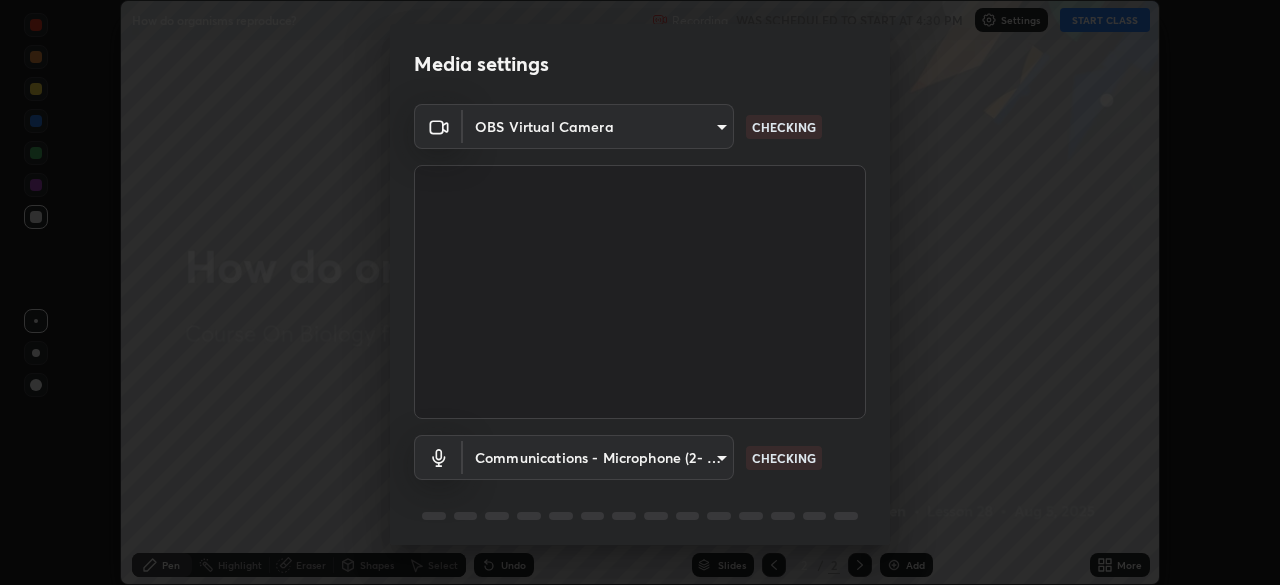 type on "5402053dac797fbd6203b9055fefd71c8703e877445e1219393e3e645ba4b0f2" 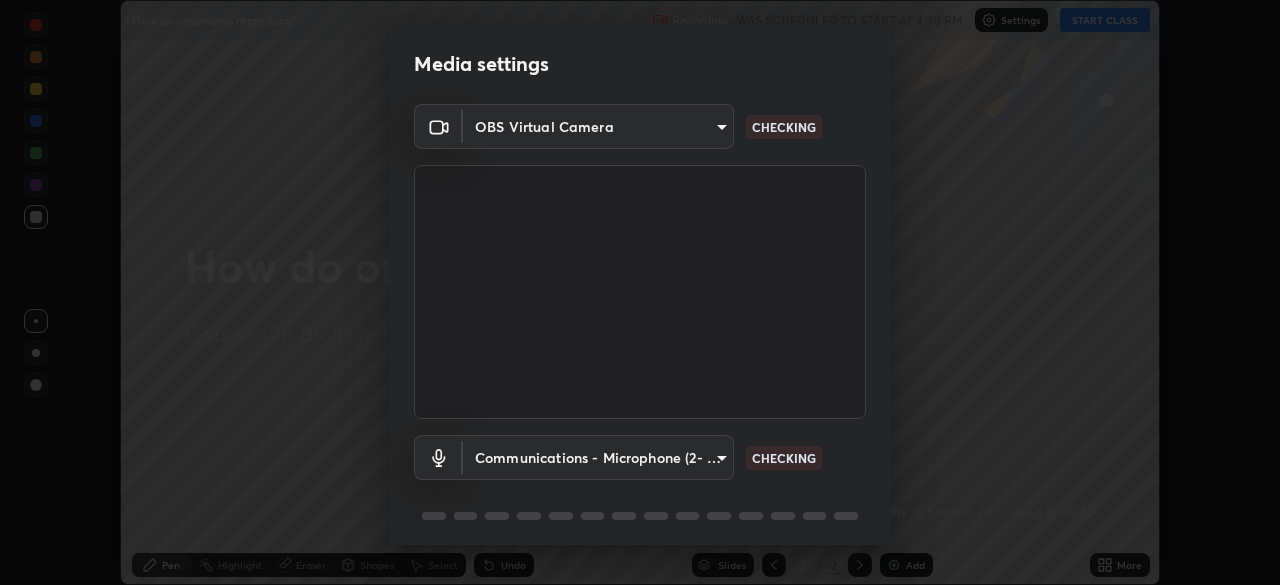 click on "Erase all How do organisms reproduce? Recording WAS SCHEDULED TO START AT  4:30 PM Settings START CLASS Setting up your live class How do organisms reproduce? • L28 of Course On Biology for Foundation Class X 1 2026-VN [PERSON] Pen Highlight Eraser Shapes Select Undo Slides 2 / 2 Add More No doubts shared Encourage your learners to ask a doubt for better clarity Report an issue Reason for reporting Buffering Chat not working Audio - Video sync issue Educator video quality low ​ Attach an image Report Media settings OBS Virtual Camera [HASH] CHECKING Communications - Microphone (2- USB PnP Sound Device) communications CHECKING 1 / 5 Next" at bounding box center [640, 292] 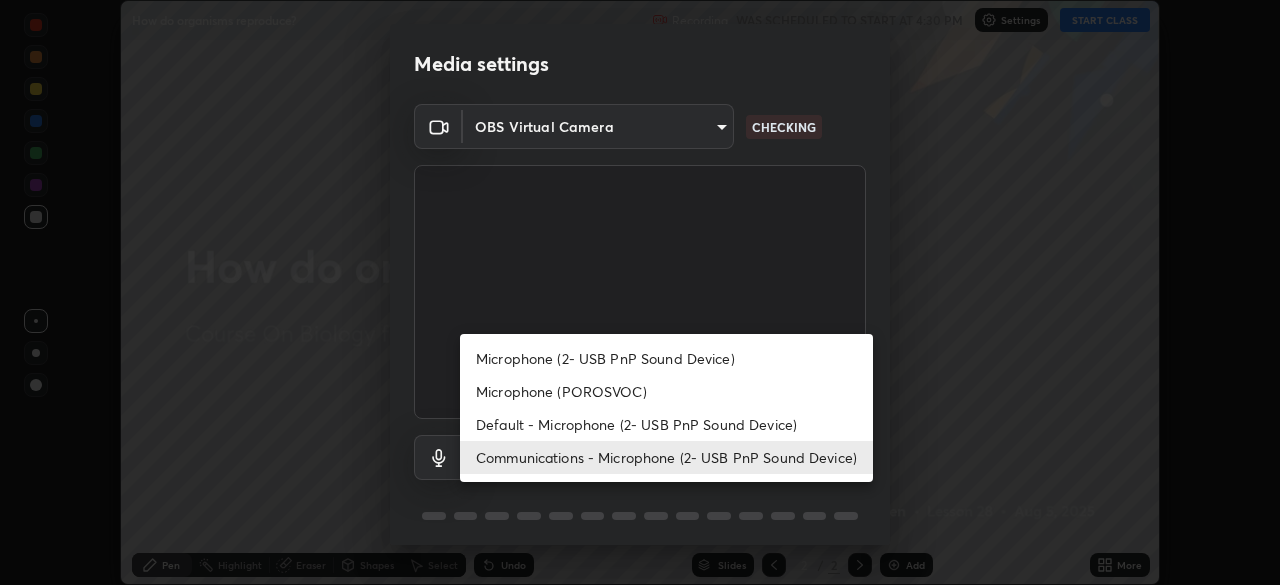 click on "Communications - Microphone (2- USB PnP Sound Device)" at bounding box center [666, 457] 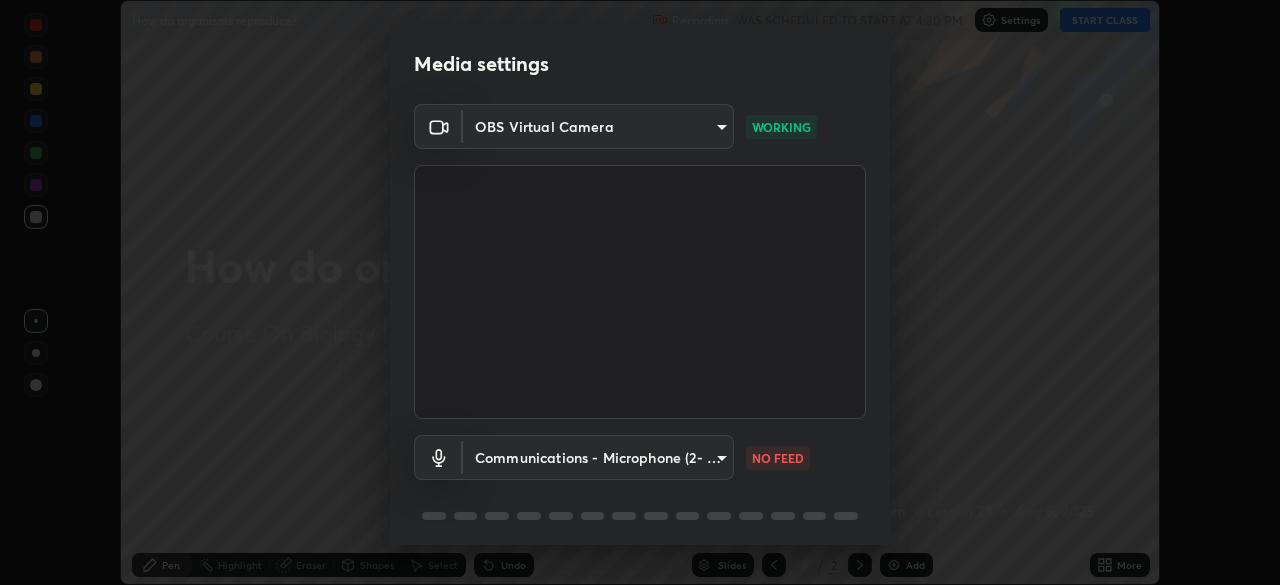 click on "Erase all How do organisms reproduce? Recording WAS SCHEDULED TO START AT  4:30 PM Settings START CLASS Setting up your live class How do organisms reproduce? • L28 of Course On Biology for Foundation Class X 1 2026-VN [PERSON] Pen Highlight Eraser Shapes Select Undo Slides 2 / 2 Add More No doubts shared Encourage your learners to ask a doubt for better clarity Report an issue Reason for reporting Buffering Chat not working Audio - Video sync issue Educator video quality low ​ Attach an image Report Media settings OBS Virtual Camera [HASH] WORKING Communications - Microphone (2- USB PnP Sound Device) communications NO FEED 1 / 5 Next" at bounding box center [640, 292] 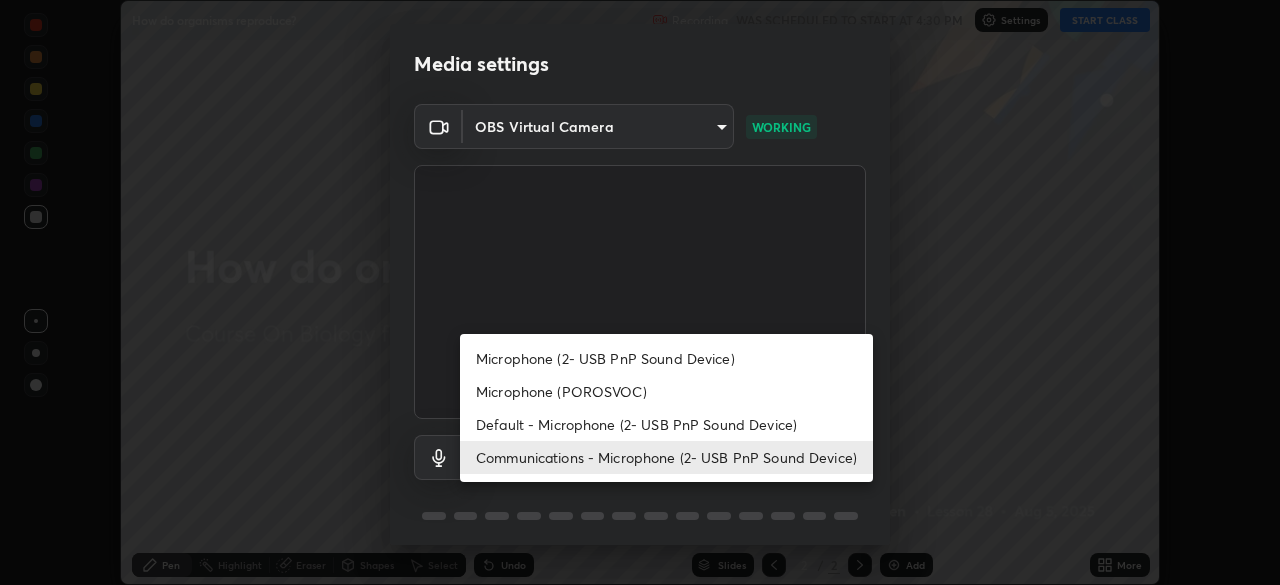 click on "Microphone (2- USB PnP Sound Device)" at bounding box center (666, 358) 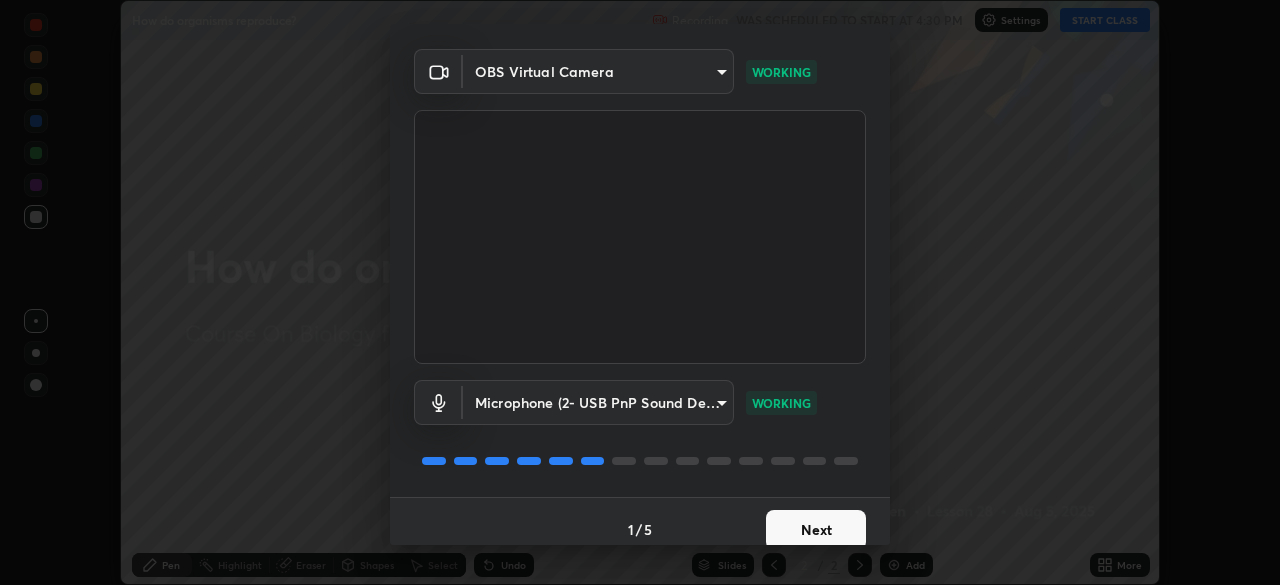 scroll, scrollTop: 71, scrollLeft: 0, axis: vertical 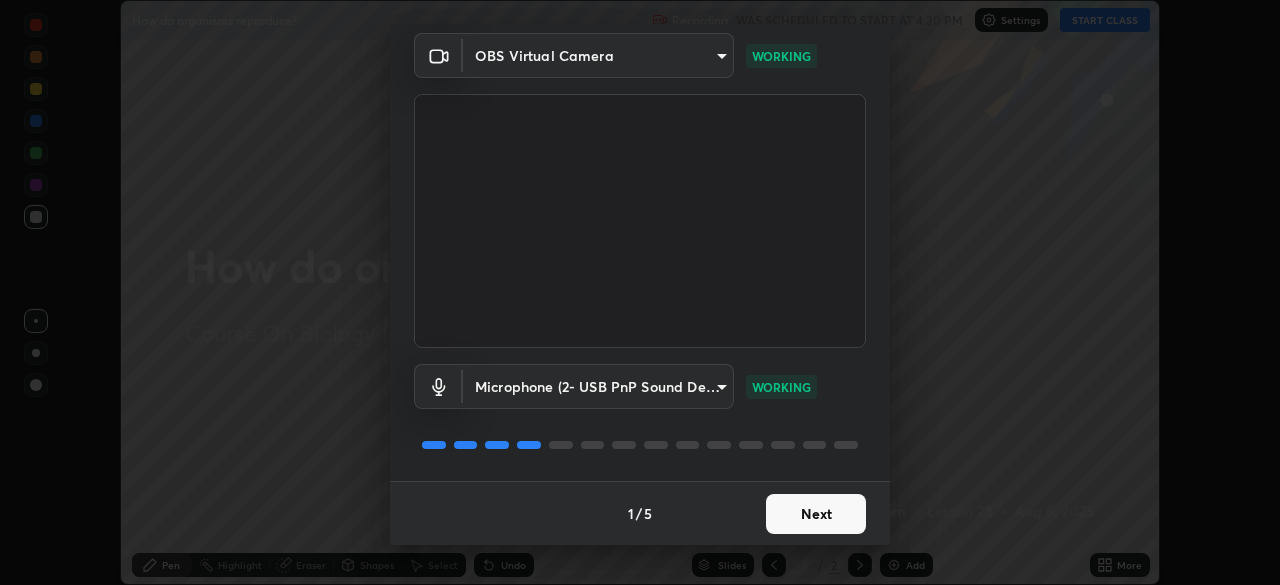 click on "Next" at bounding box center (816, 514) 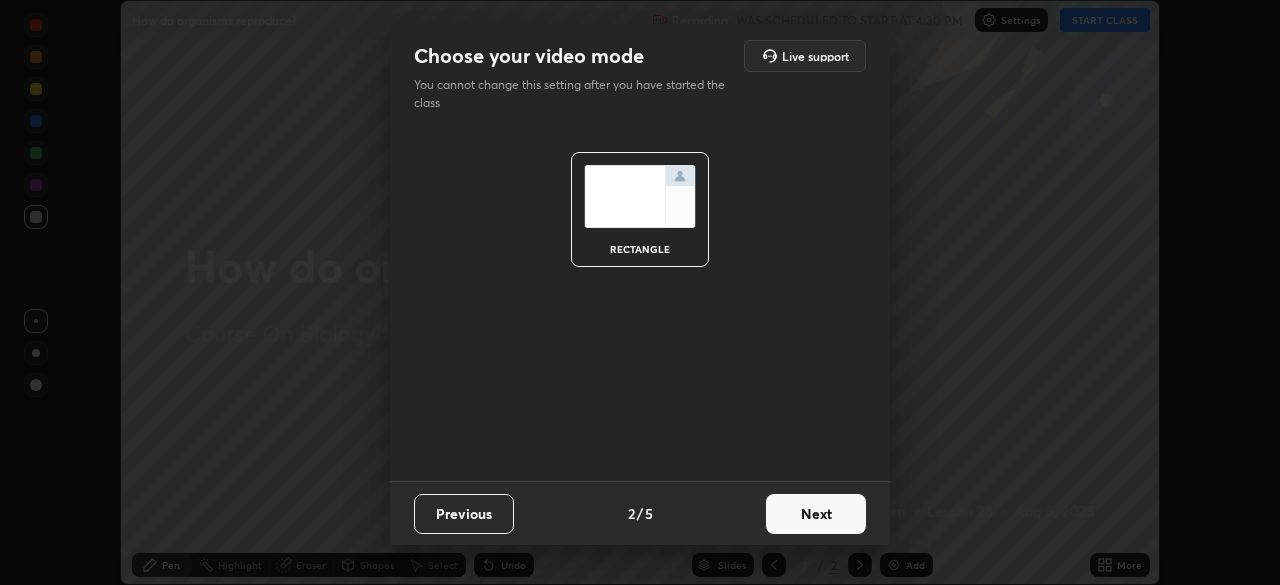 scroll, scrollTop: 0, scrollLeft: 0, axis: both 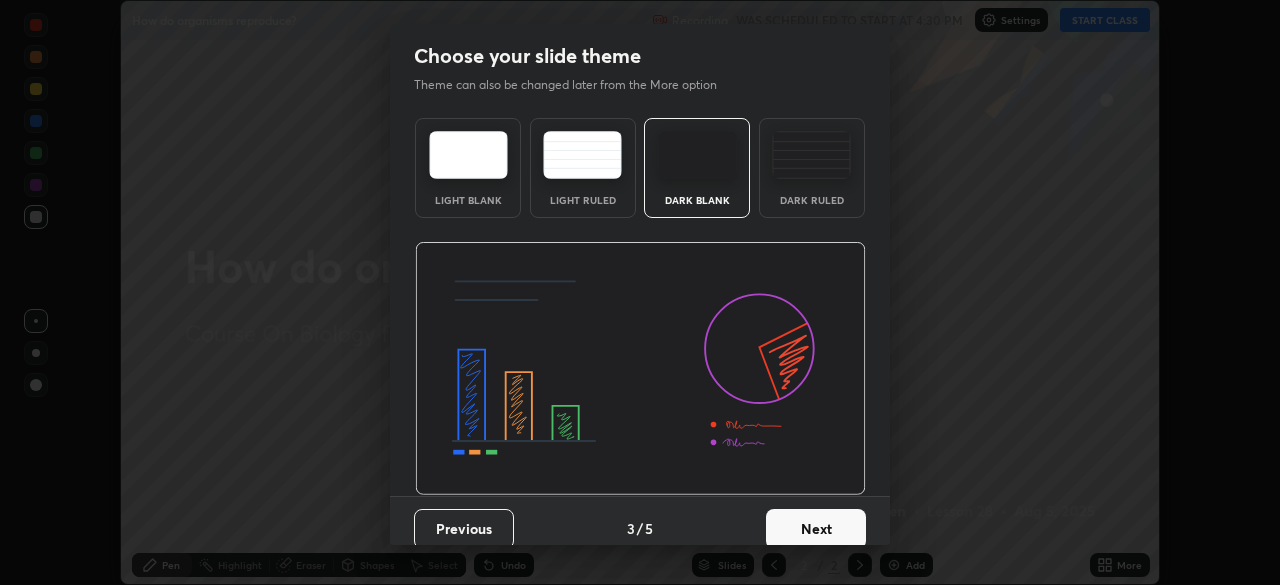 click on "Next" at bounding box center [816, 529] 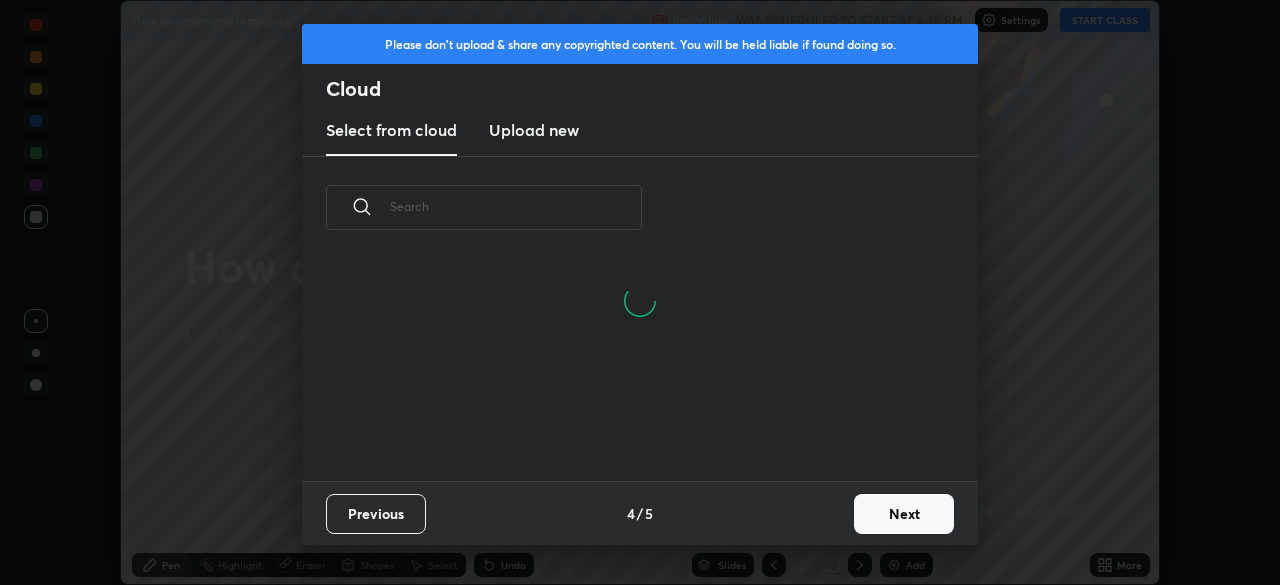 click on "Next" at bounding box center (904, 514) 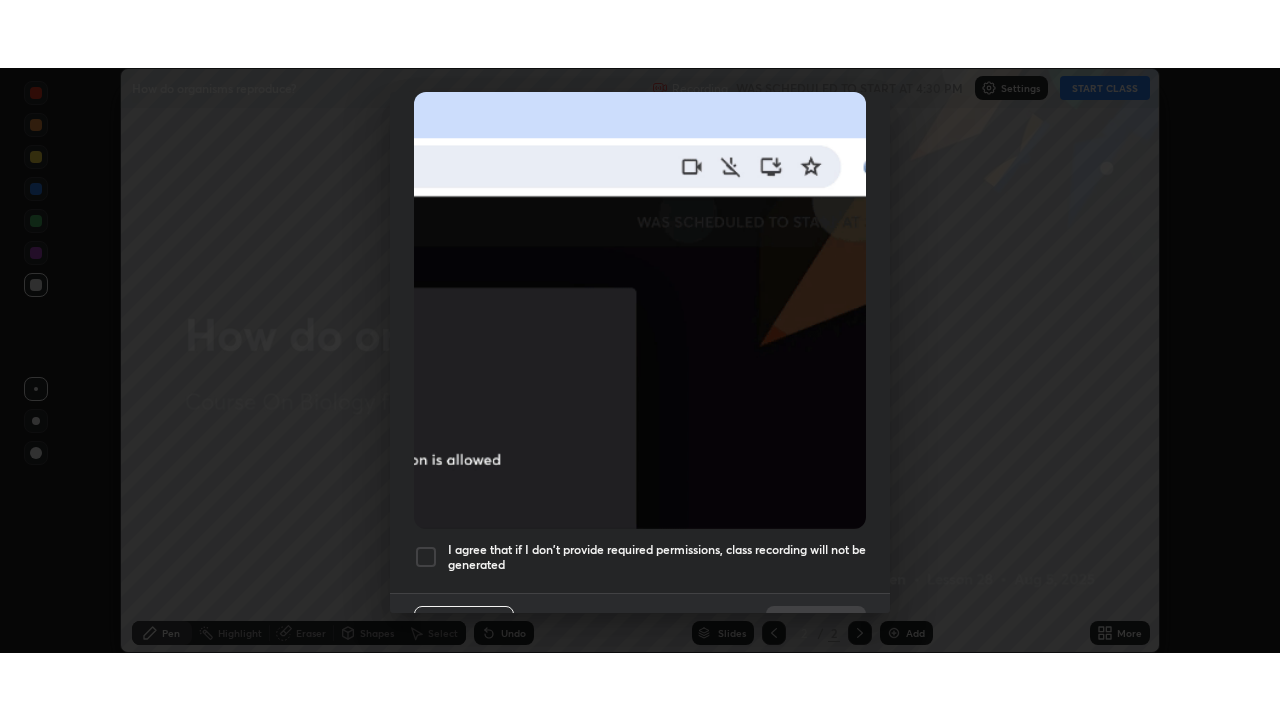 scroll, scrollTop: 445, scrollLeft: 0, axis: vertical 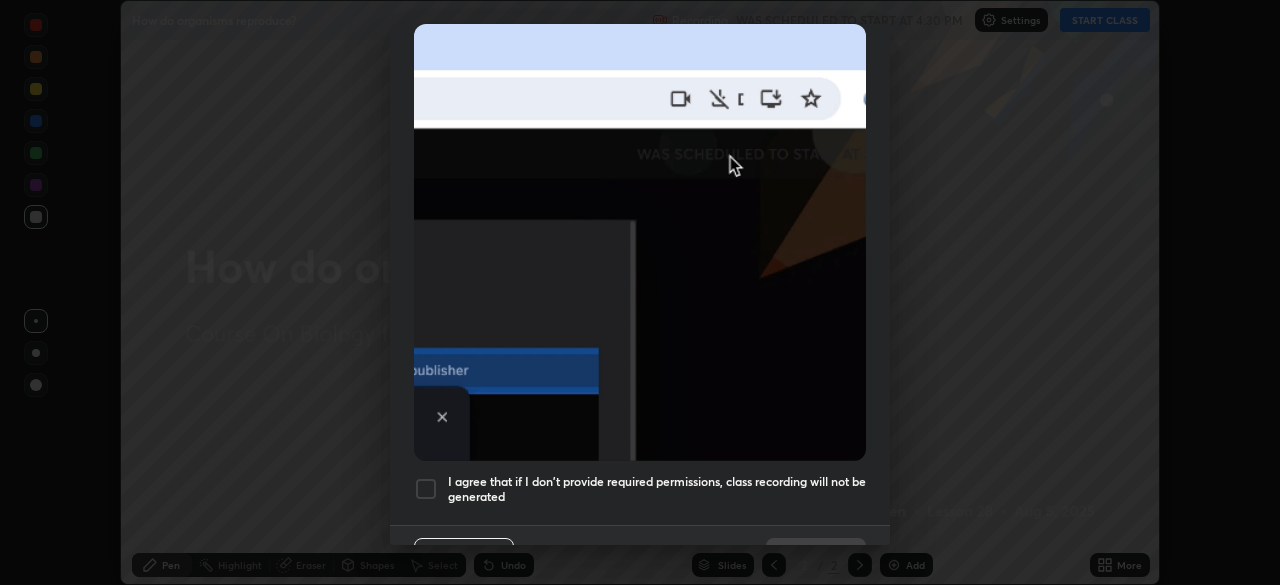 click on "I agree that if I don't provide required permissions, class recording will not be generated" at bounding box center (657, 489) 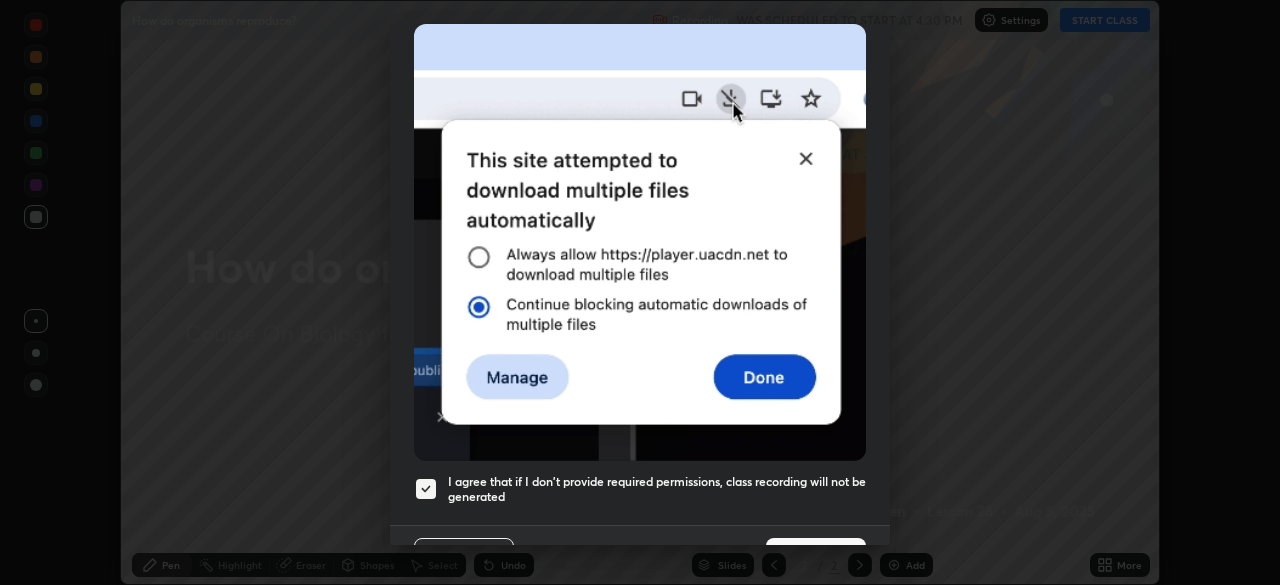 click on "Done" at bounding box center [816, 558] 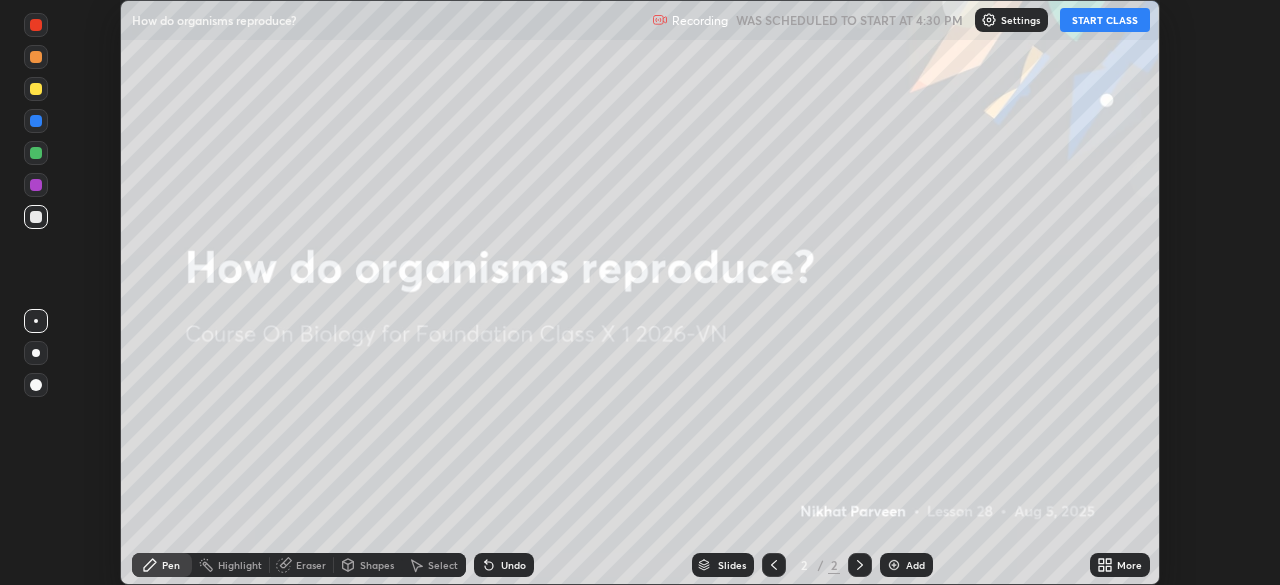 click on "Setting up your live class" at bounding box center (640, 292) 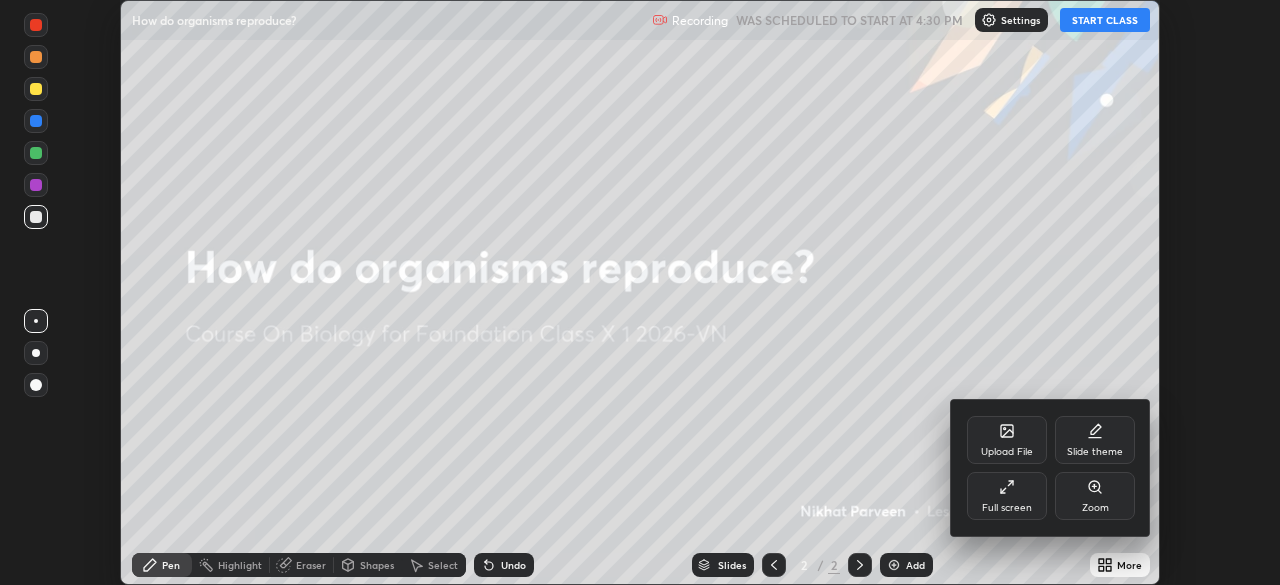 click on "Full screen" at bounding box center (1007, 496) 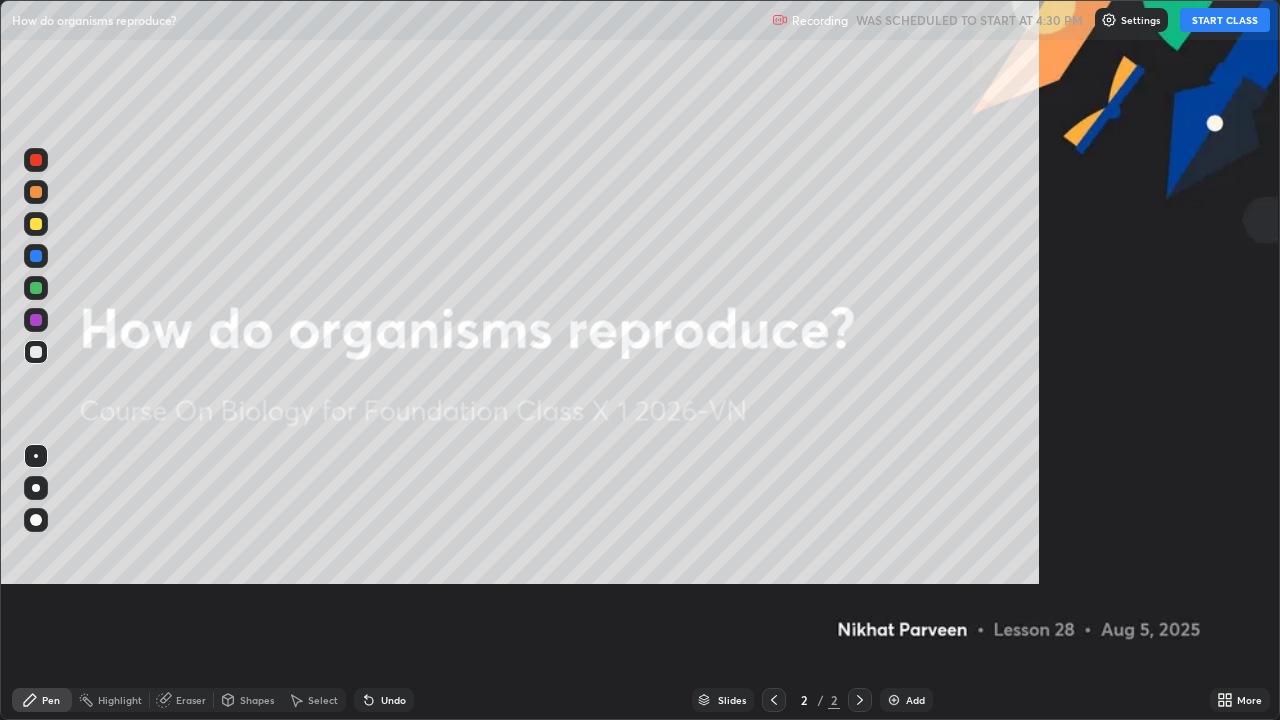 scroll, scrollTop: 99280, scrollLeft: 98720, axis: both 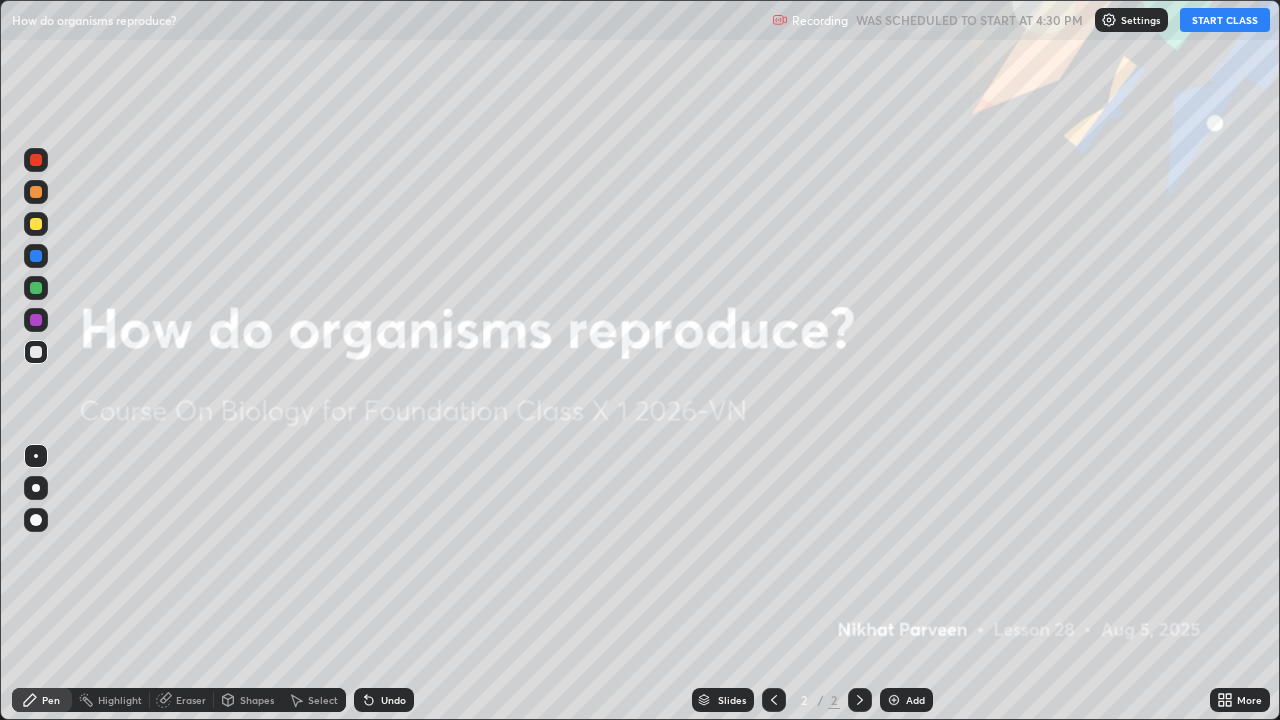 click 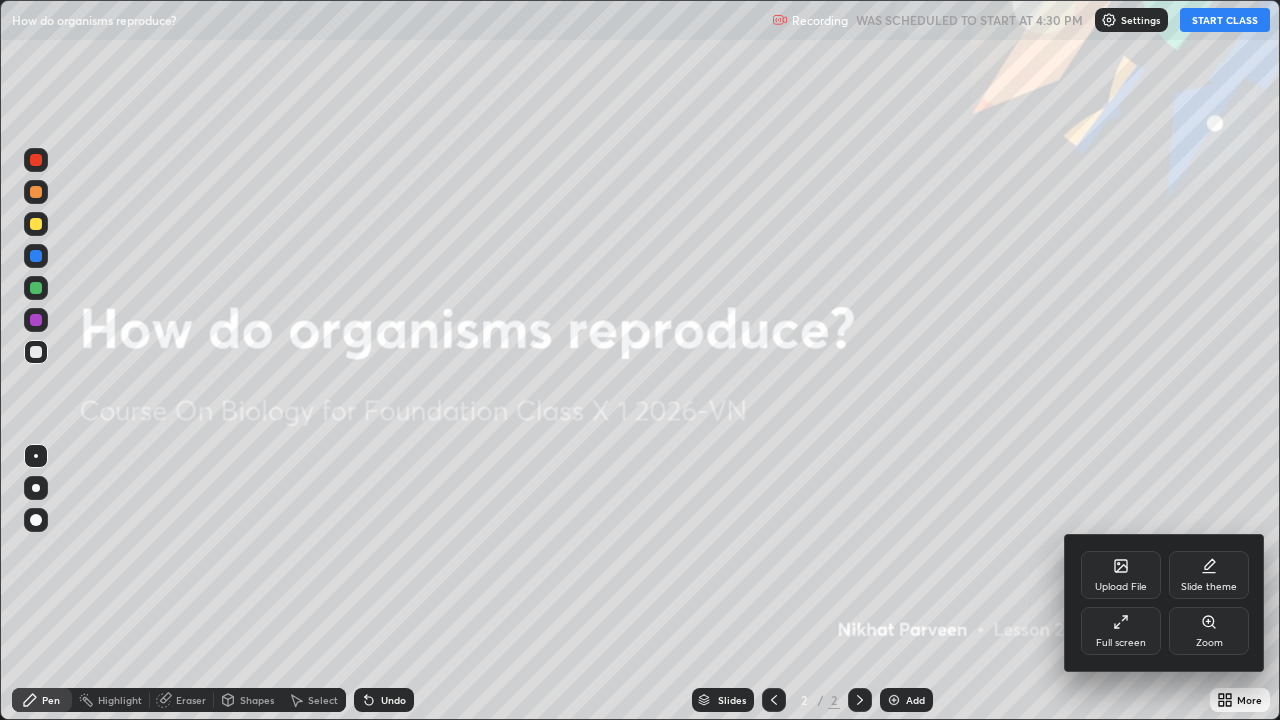 click on "Full screen" at bounding box center [1121, 631] 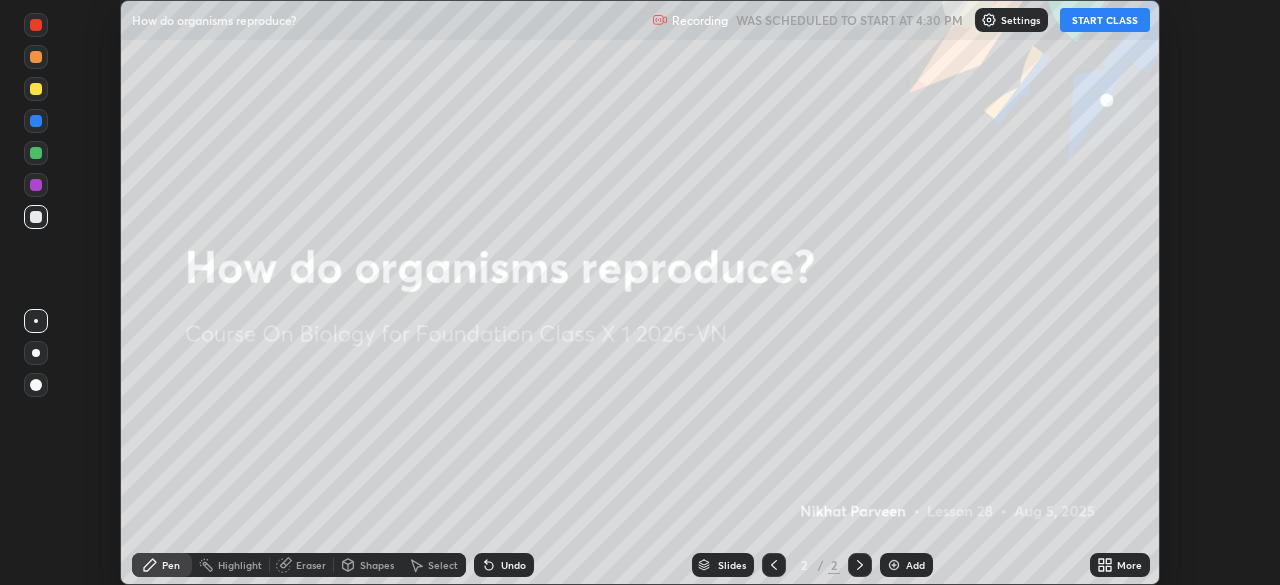 scroll, scrollTop: 585, scrollLeft: 1280, axis: both 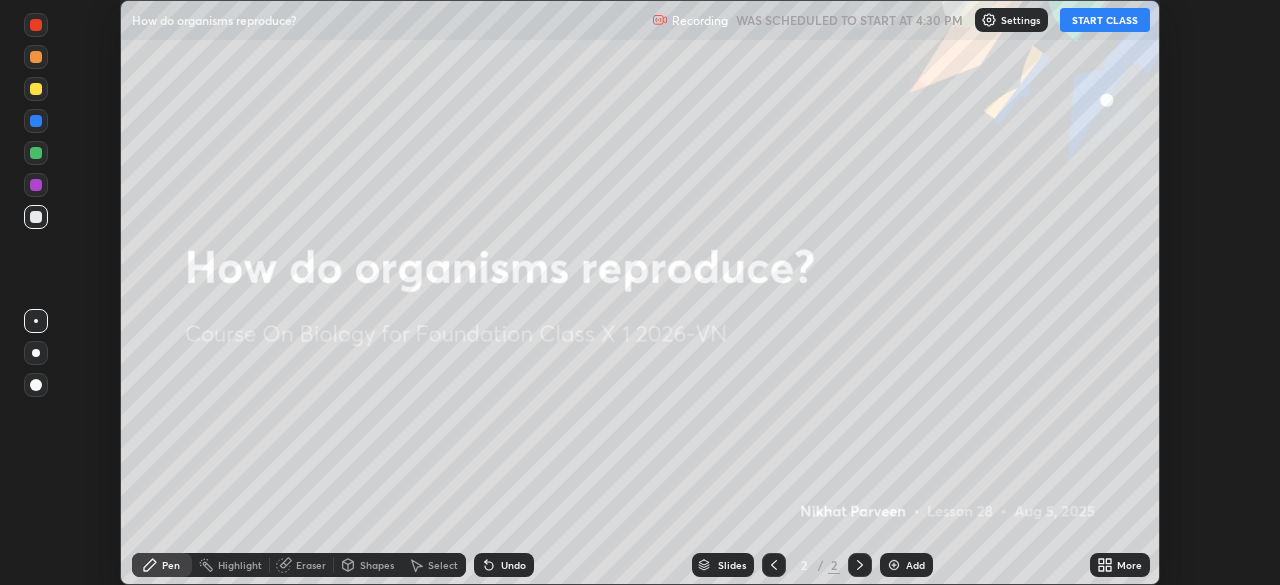 click on "START CLASS" at bounding box center [1105, 20] 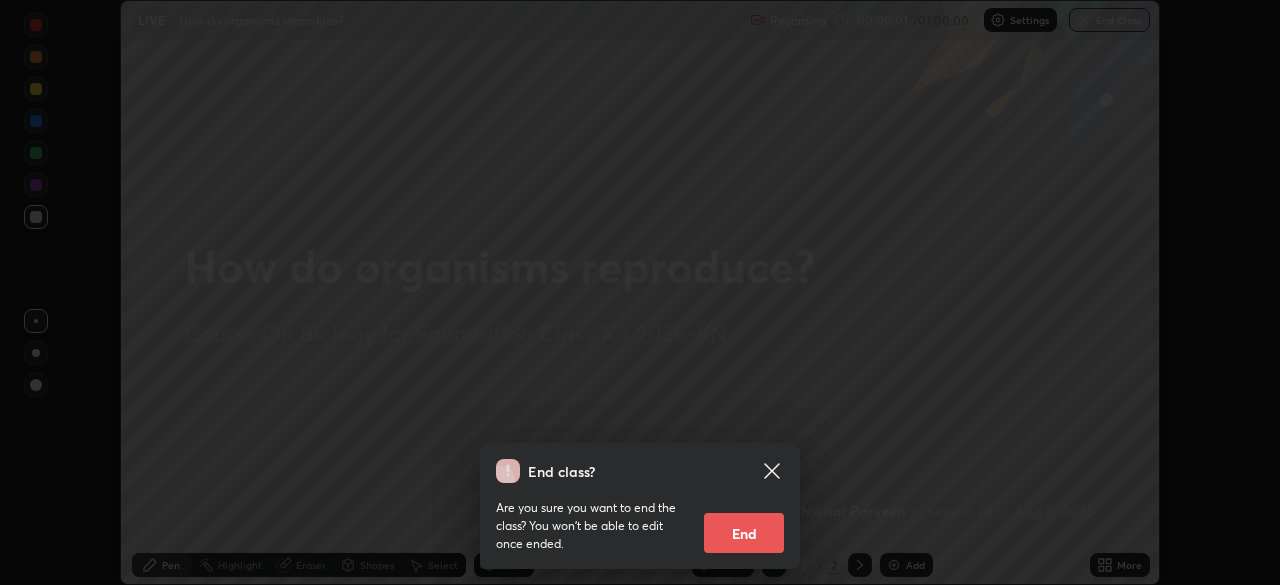 click on "End class? Are you sure you want to end the class? You won’t be able to edit once ended. End" at bounding box center [640, 292] 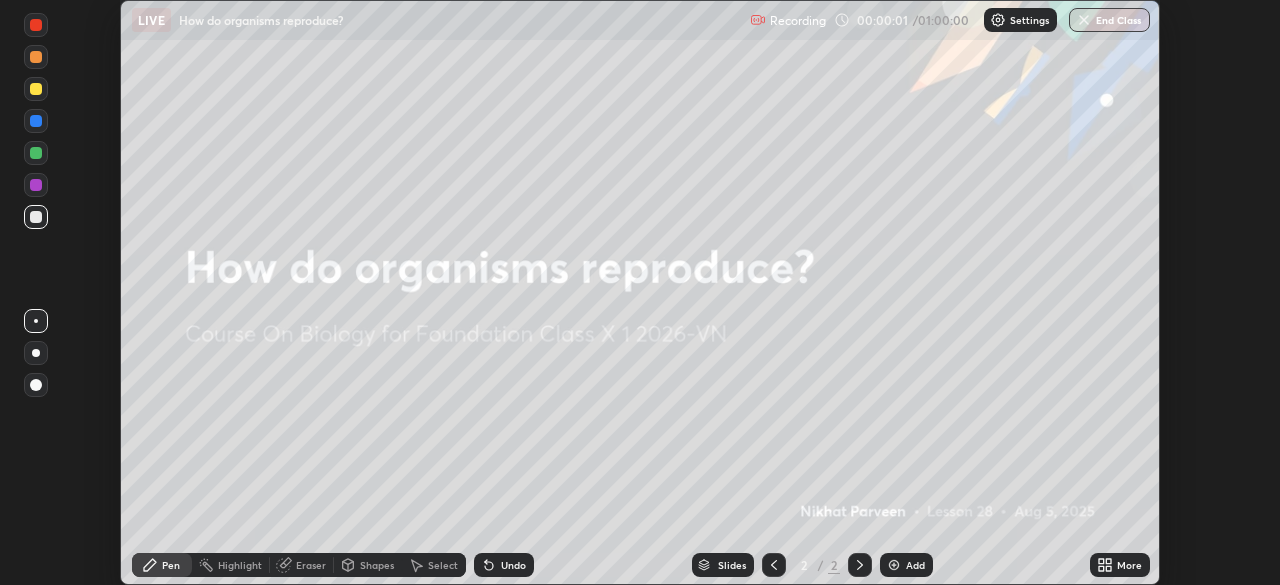 click on "More" at bounding box center [1120, 565] 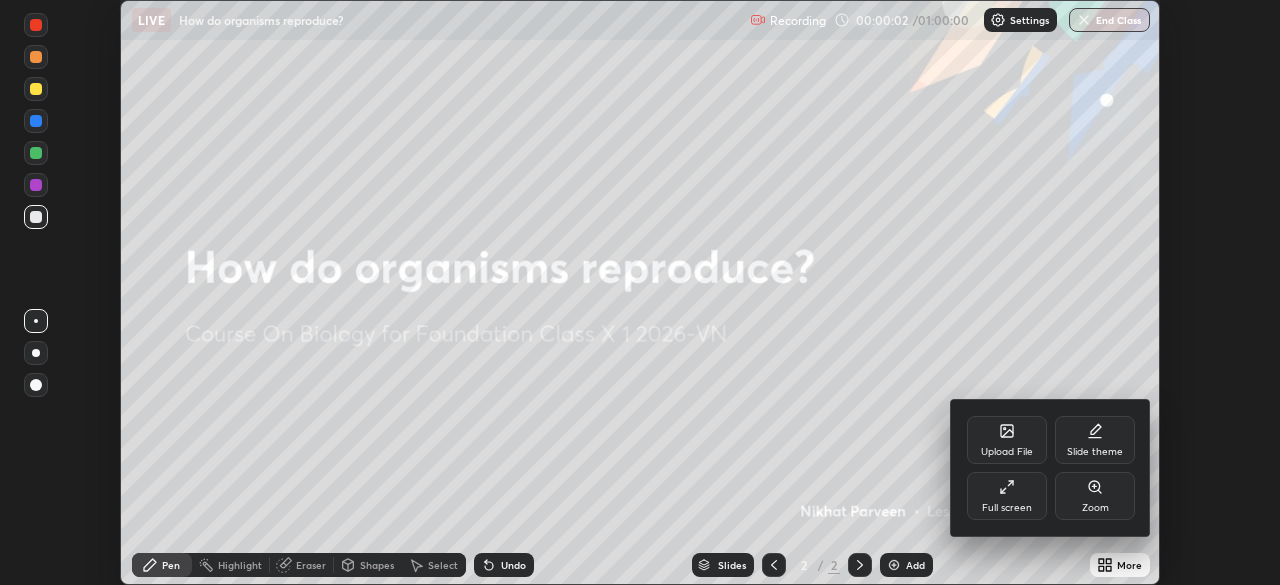 click on "Full screen" at bounding box center (1007, 496) 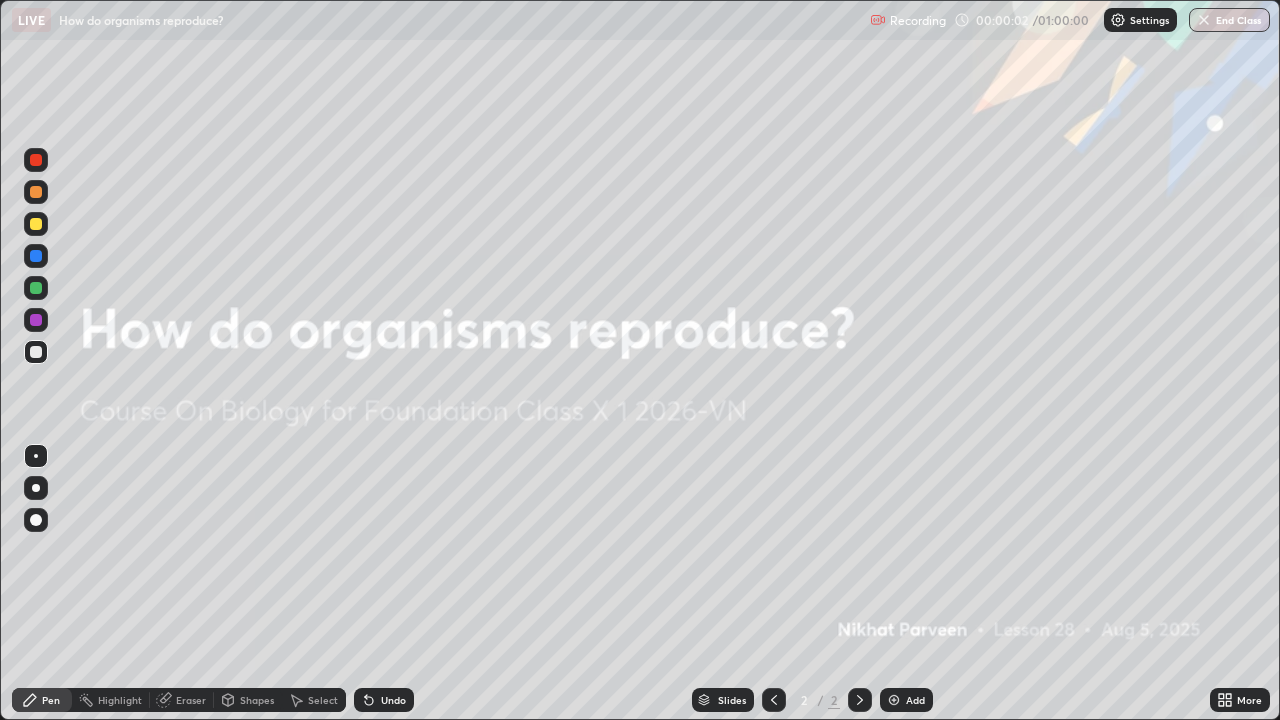scroll, scrollTop: 99280, scrollLeft: 98720, axis: both 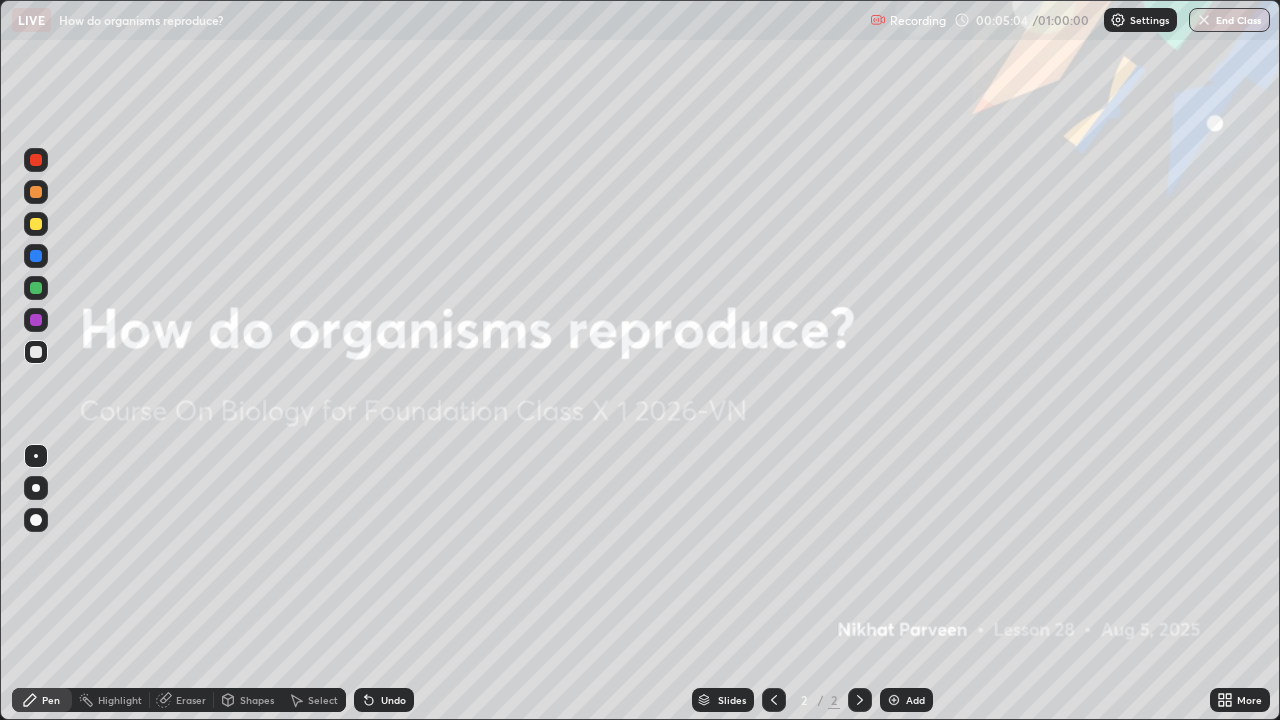 click 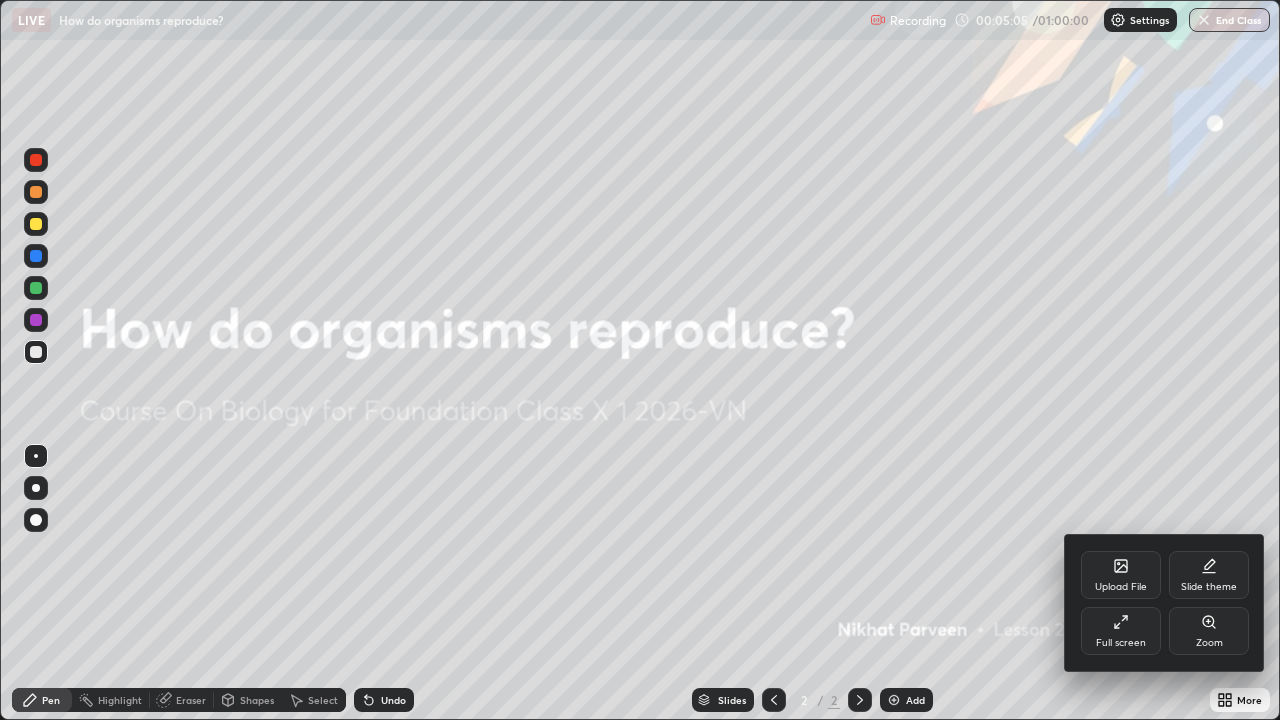 click on "Upload File" at bounding box center (1121, 575) 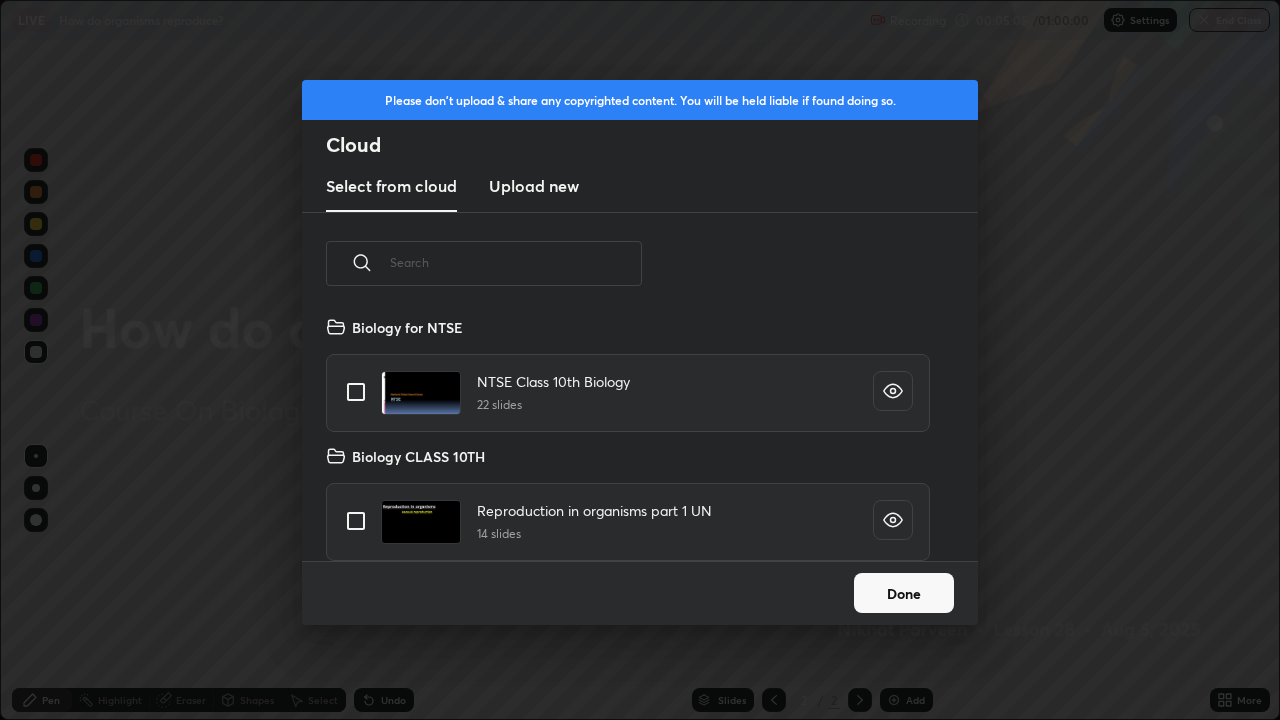 scroll, scrollTop: 7, scrollLeft: 11, axis: both 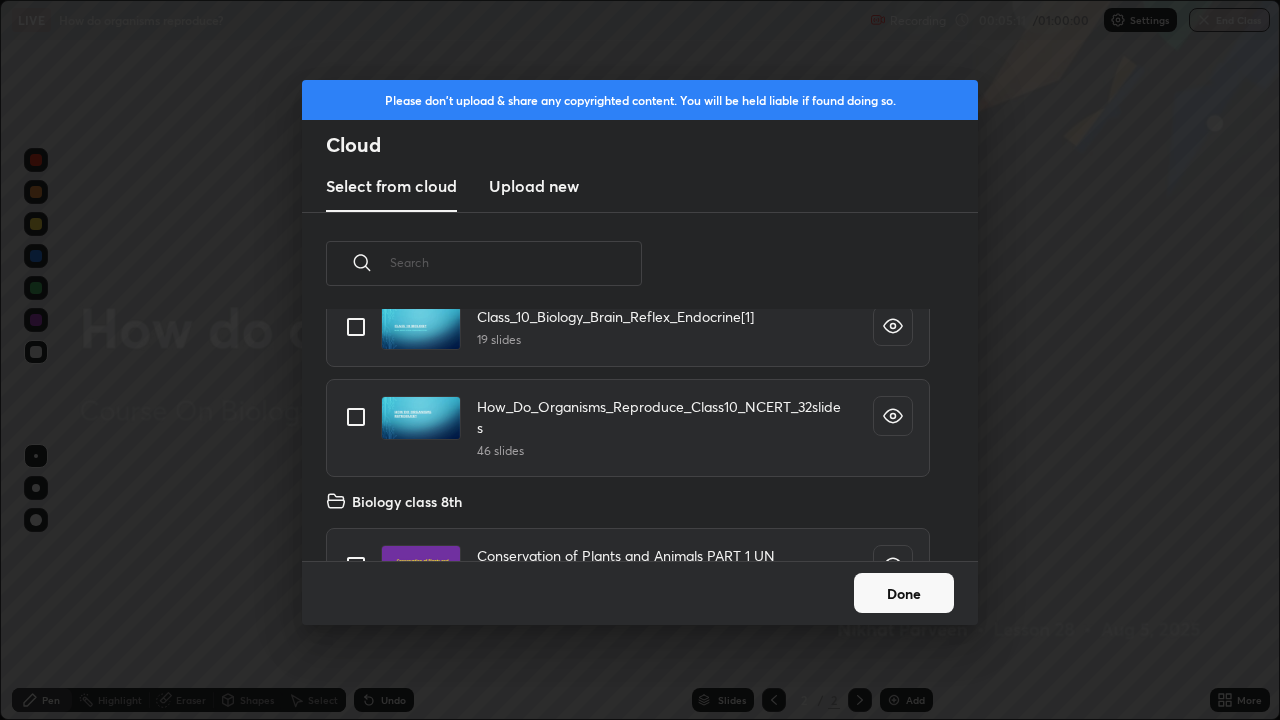 click at bounding box center [356, 417] 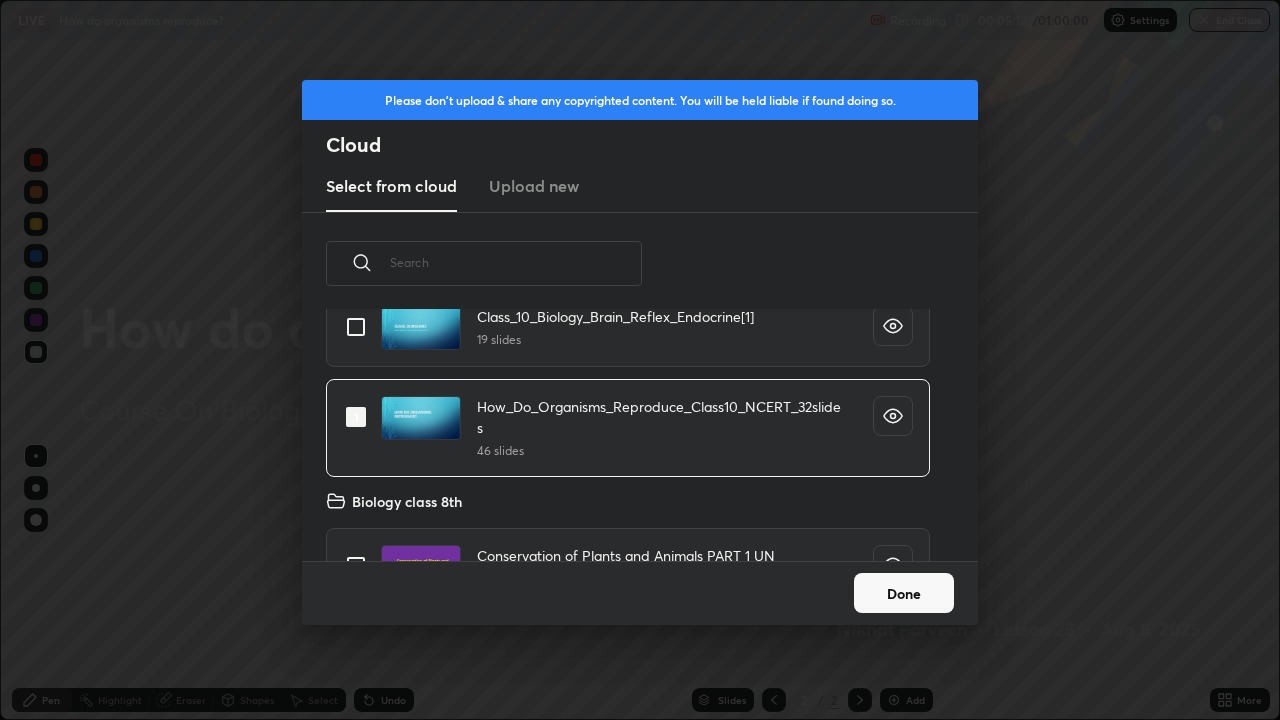 click on "Done" at bounding box center [904, 593] 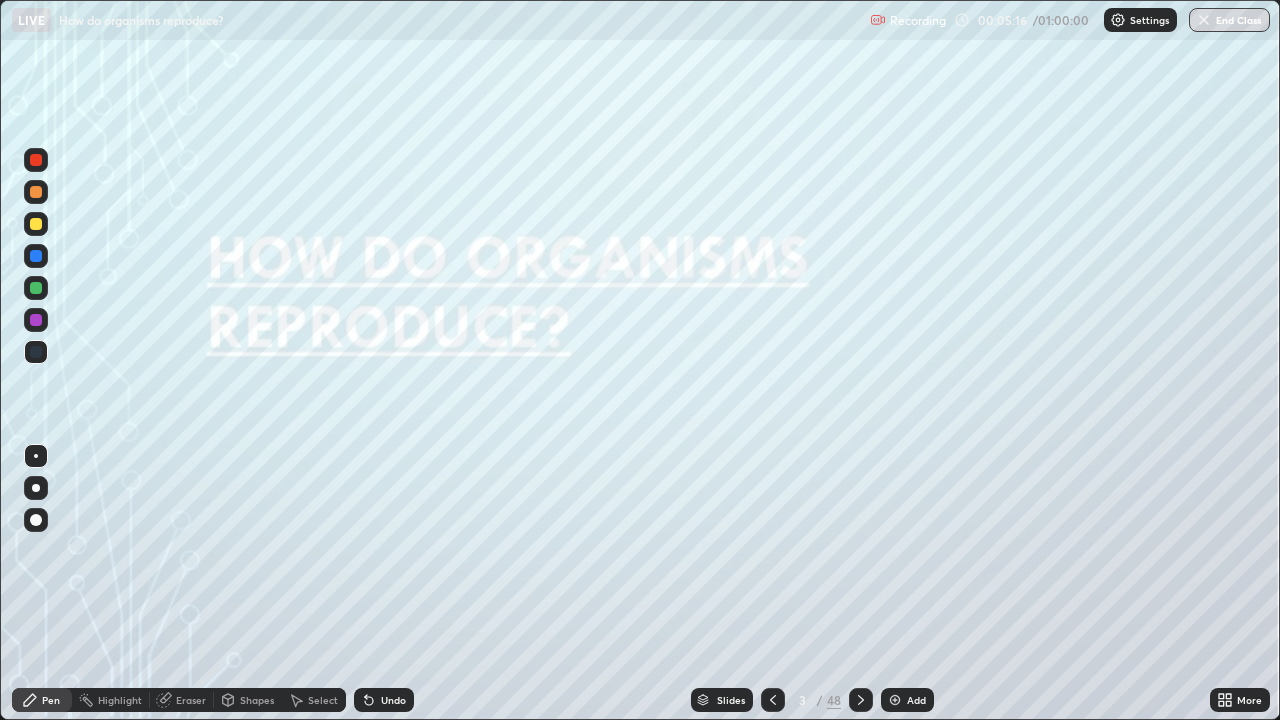 click 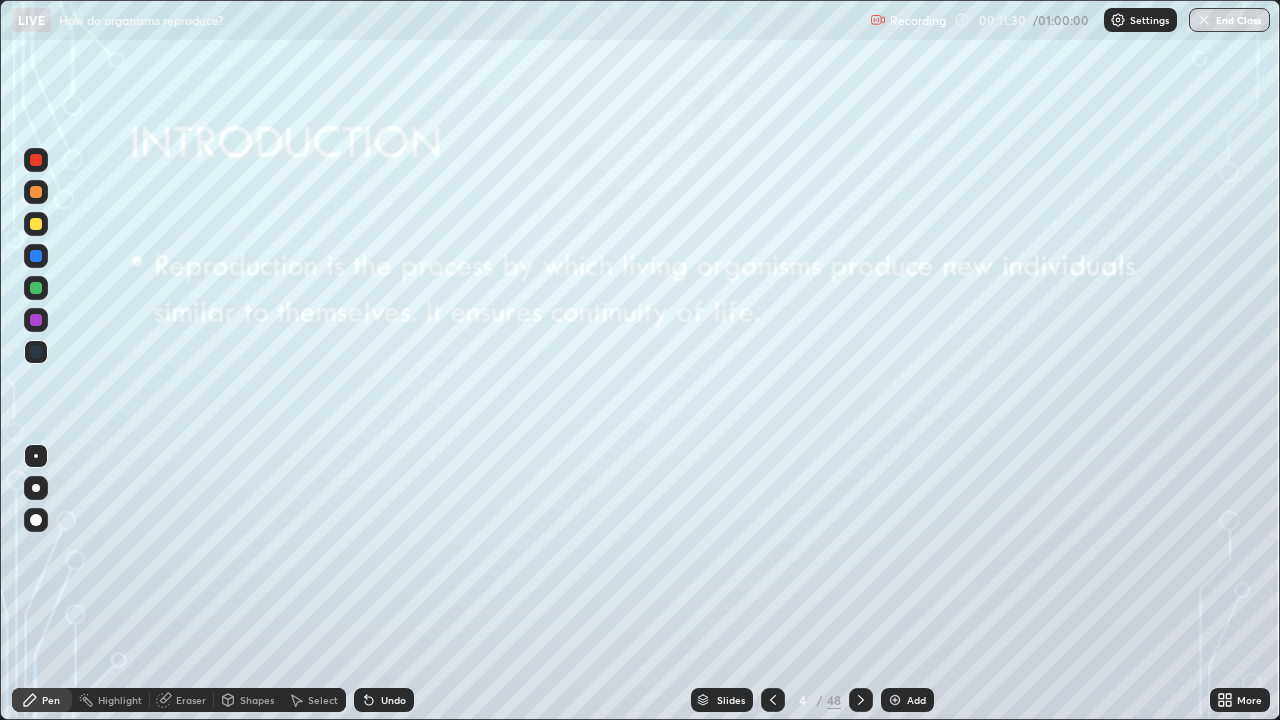 click 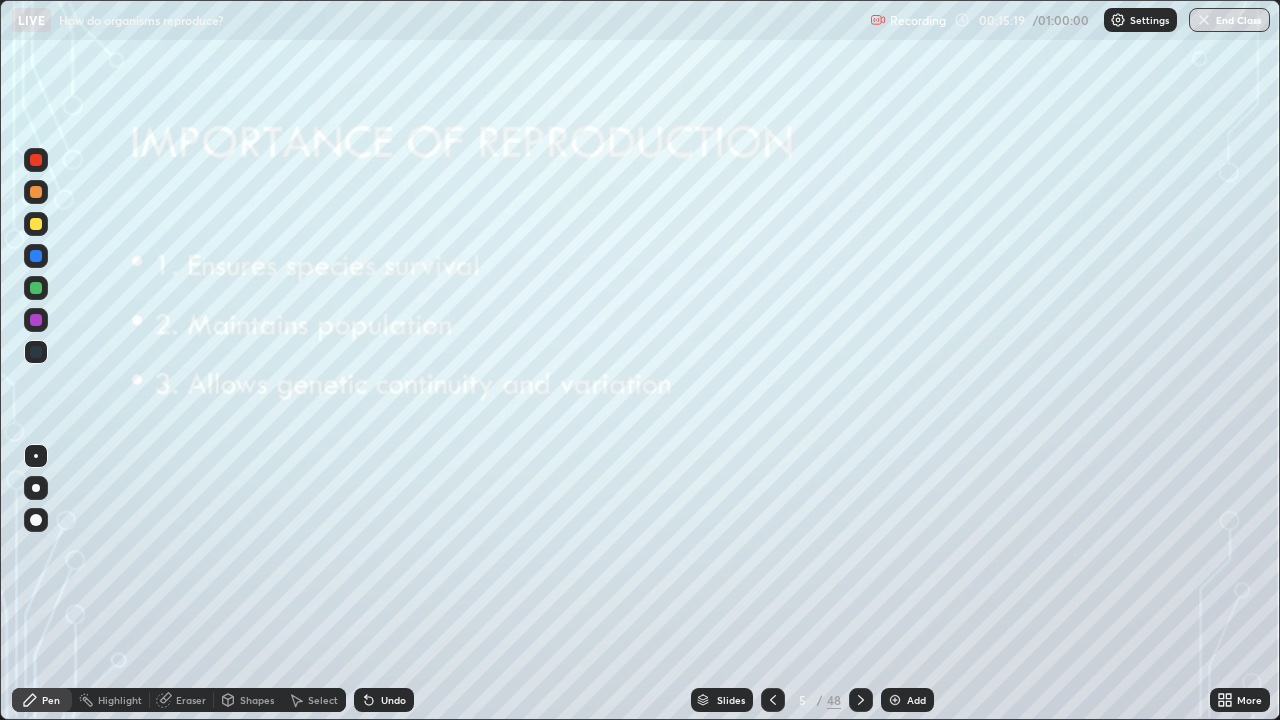click 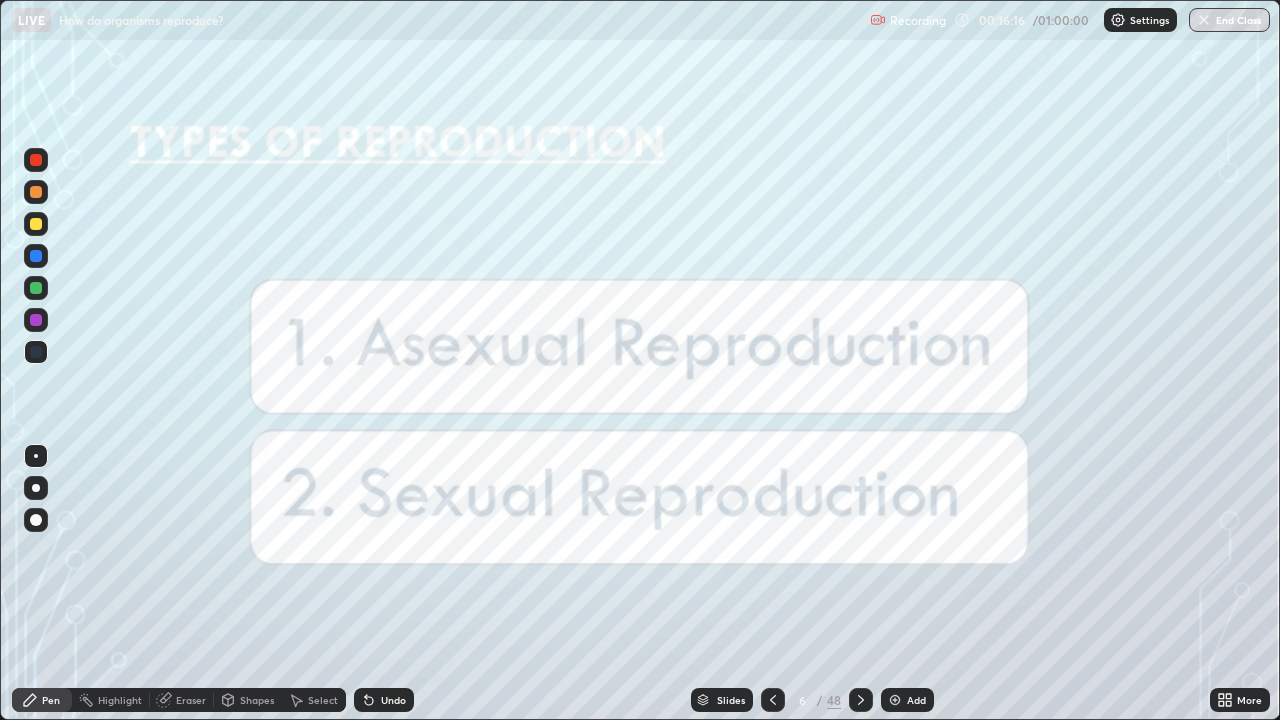click at bounding box center (36, 288) 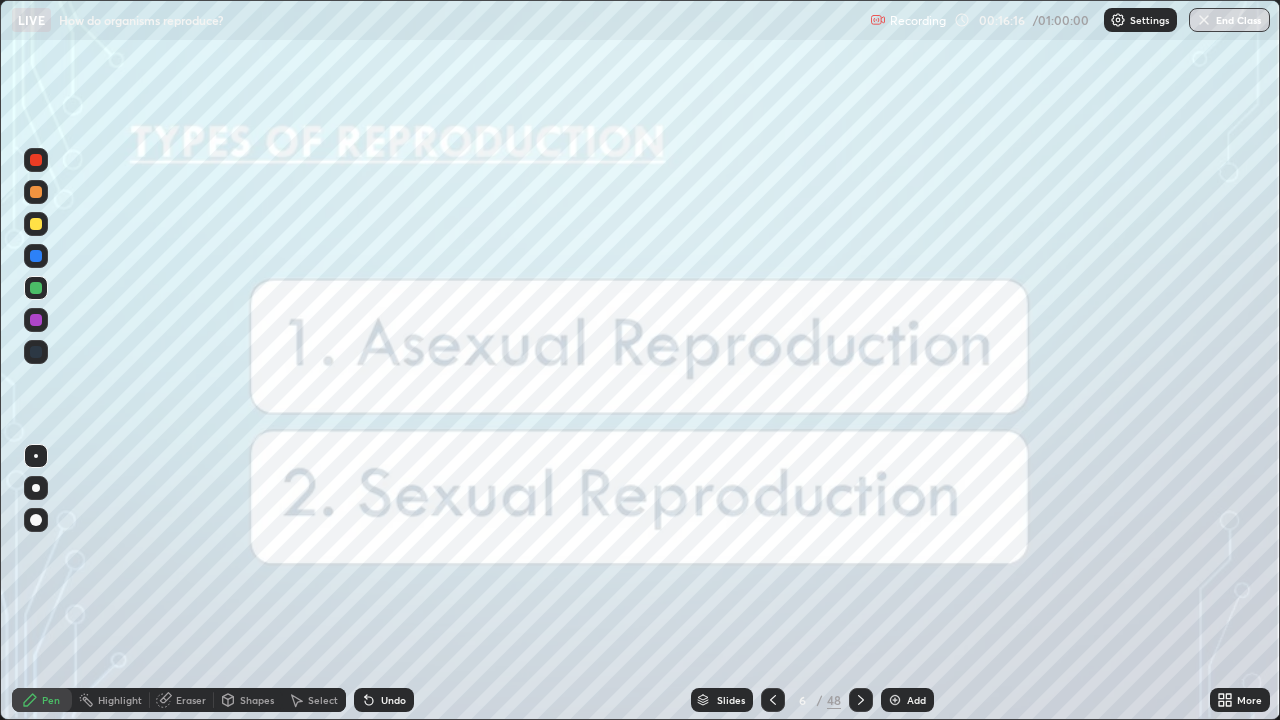 click at bounding box center (36, 224) 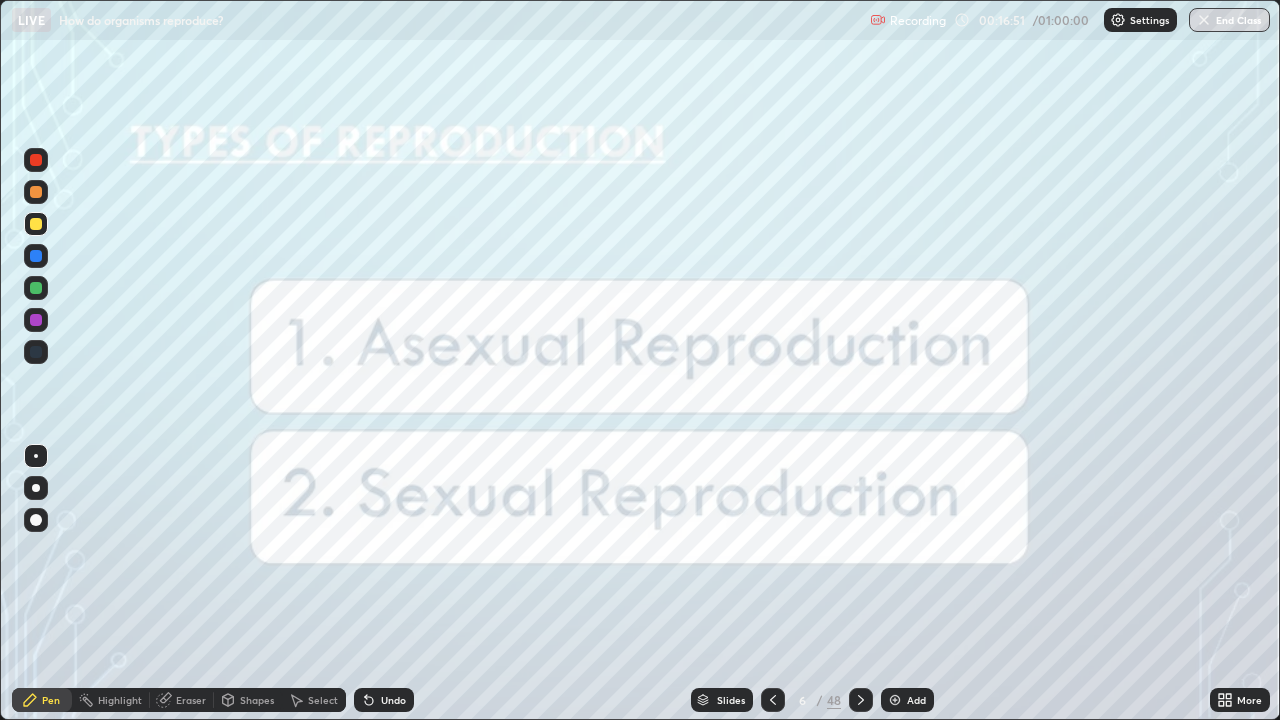 click at bounding box center (36, 320) 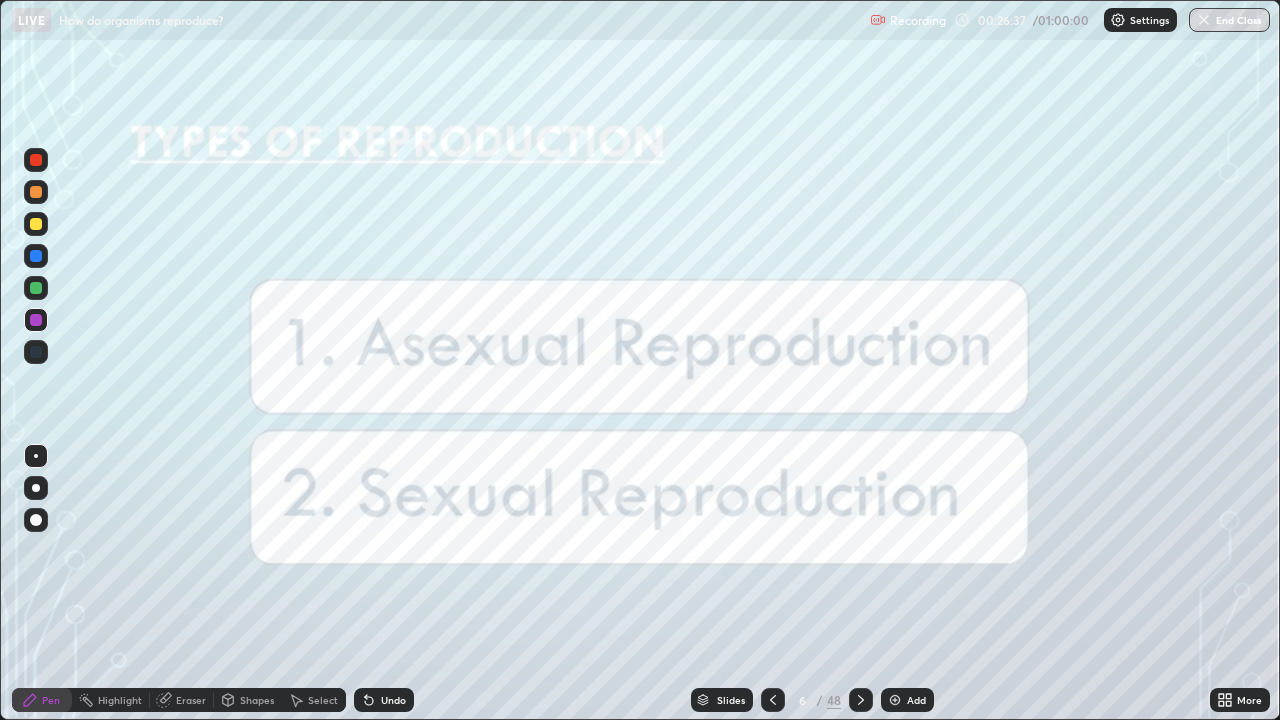 click at bounding box center [773, 700] 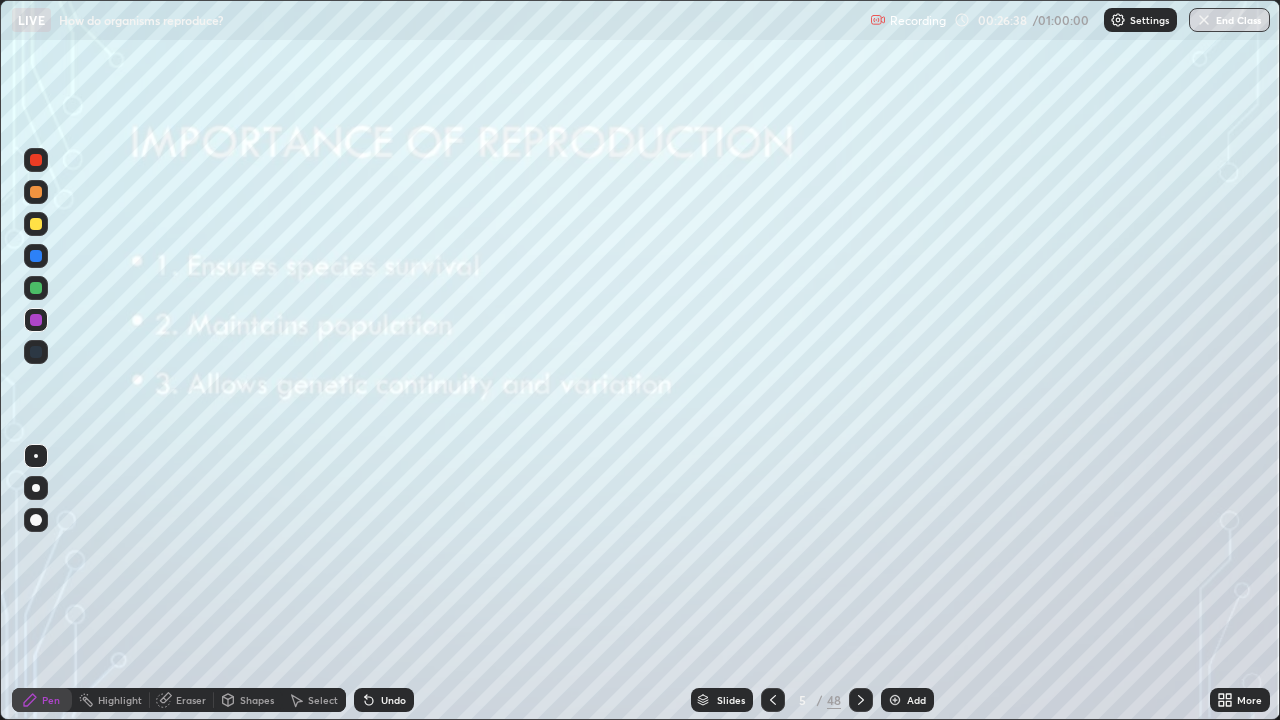 click 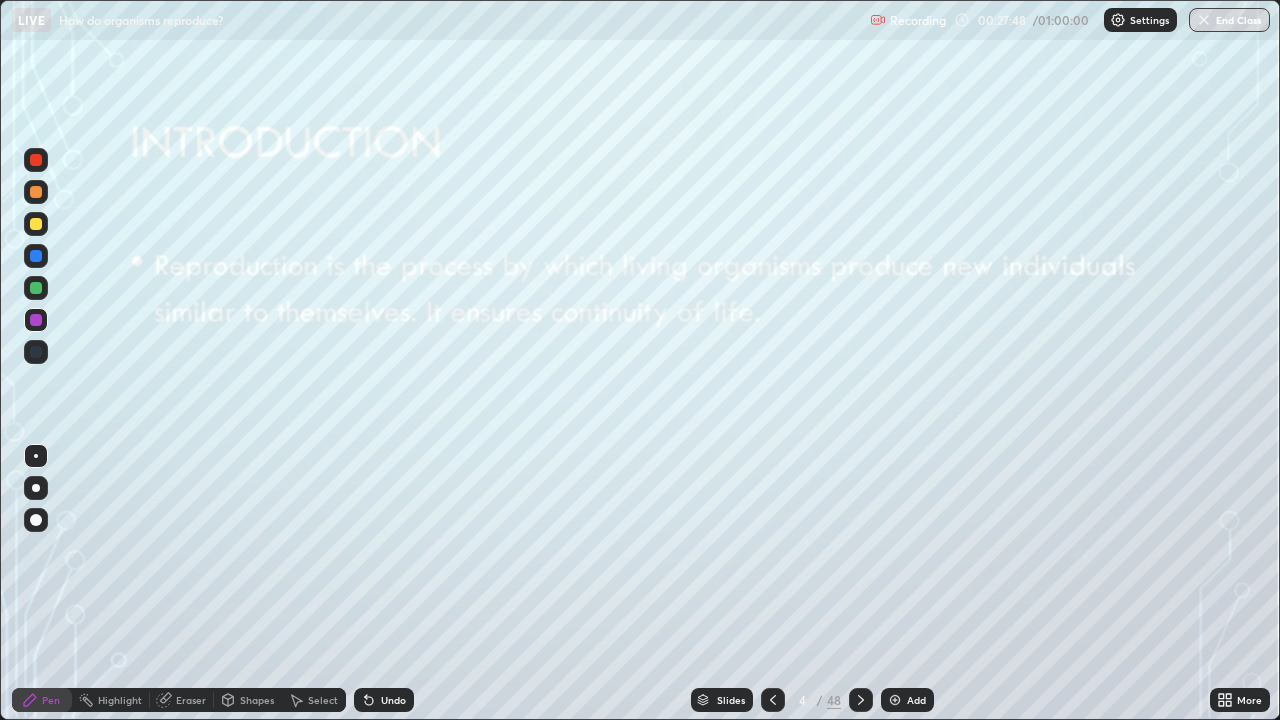 click 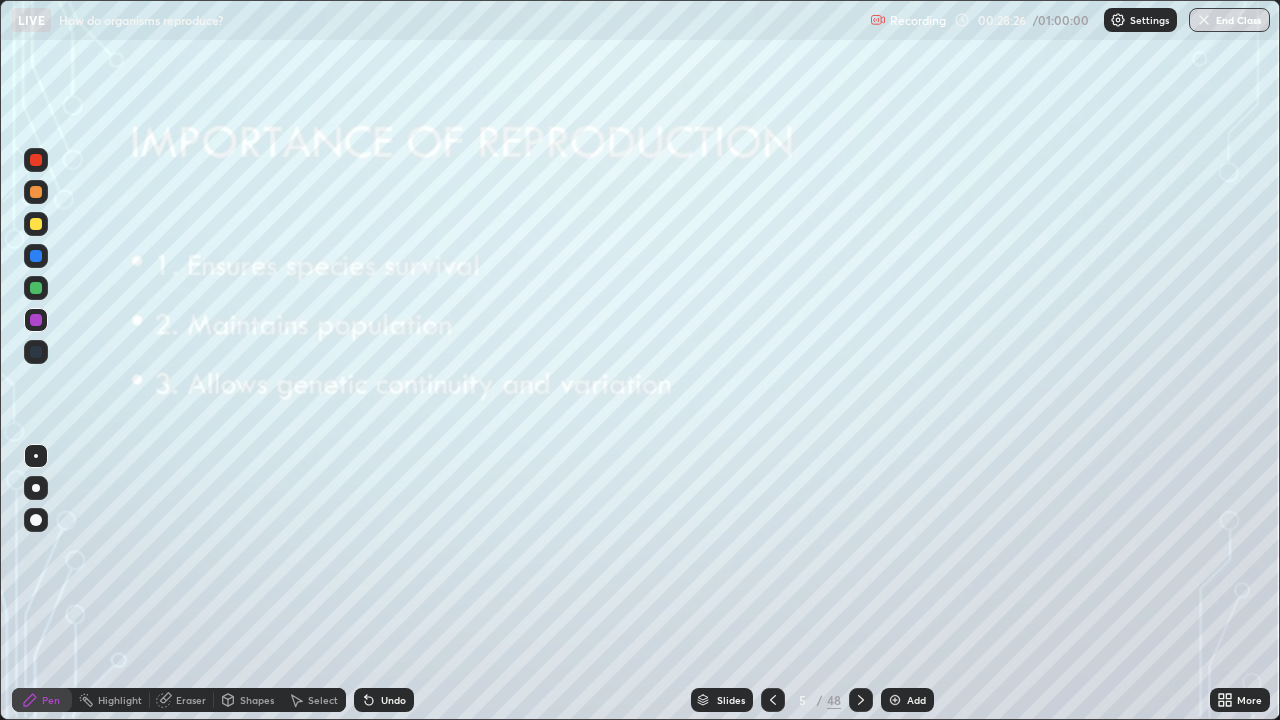 click at bounding box center (861, 700) 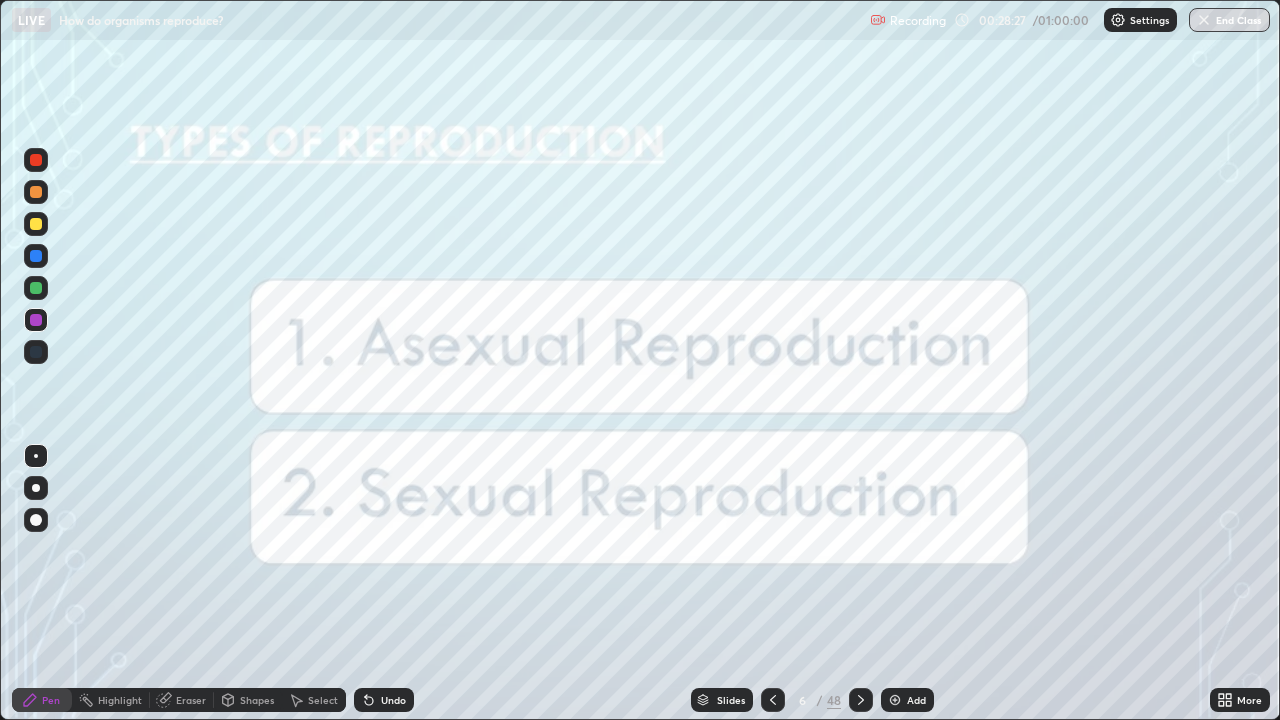 click 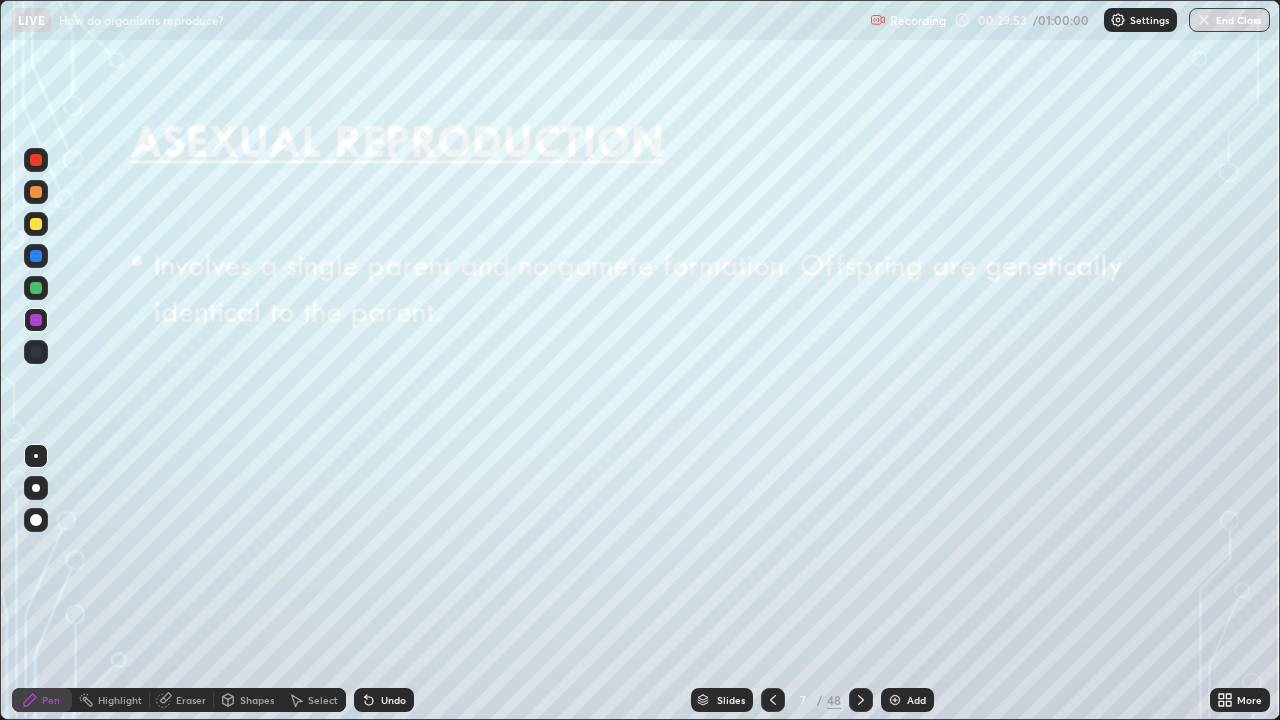 click 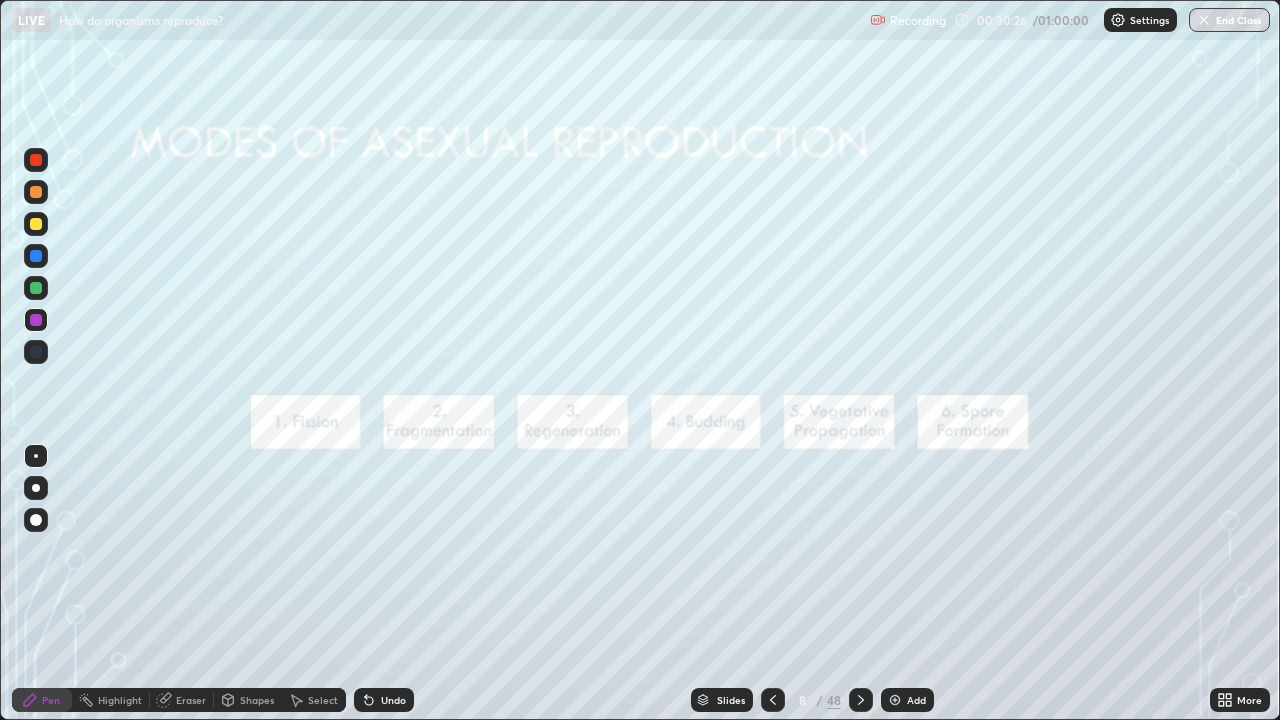 click at bounding box center [36, 256] 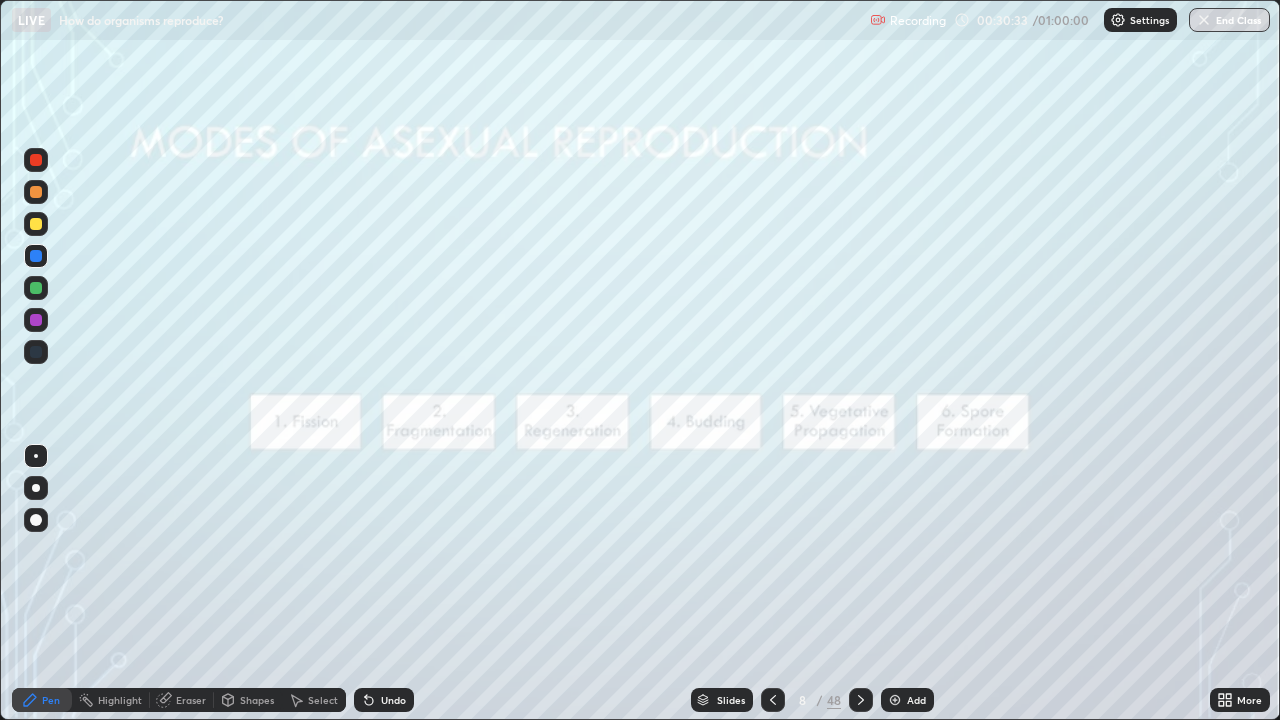 click at bounding box center (36, 224) 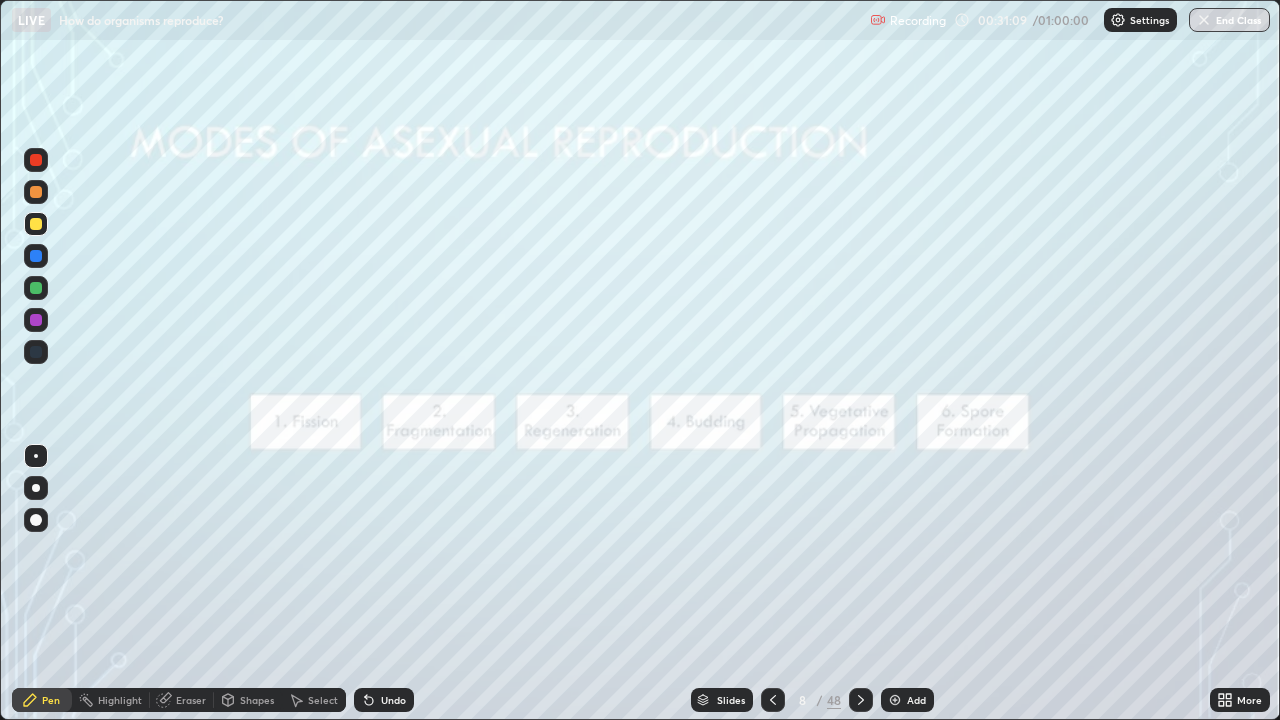 click on "Undo" at bounding box center [384, 700] 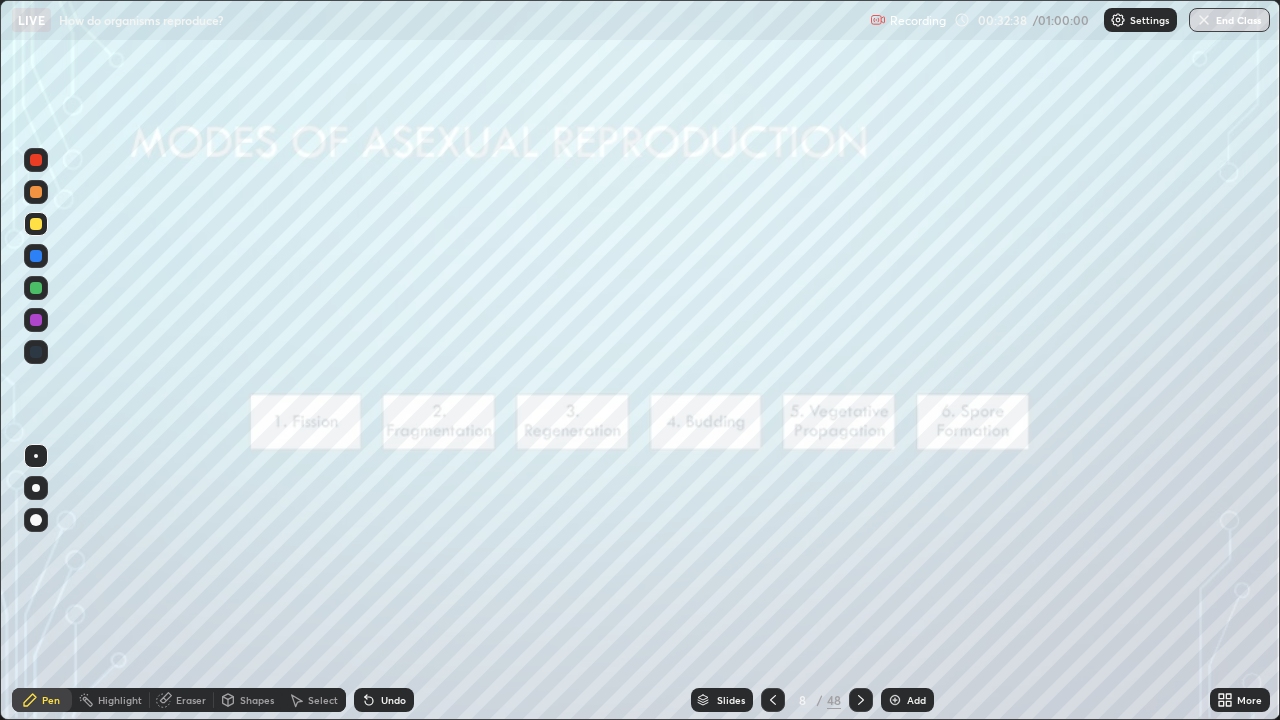 click 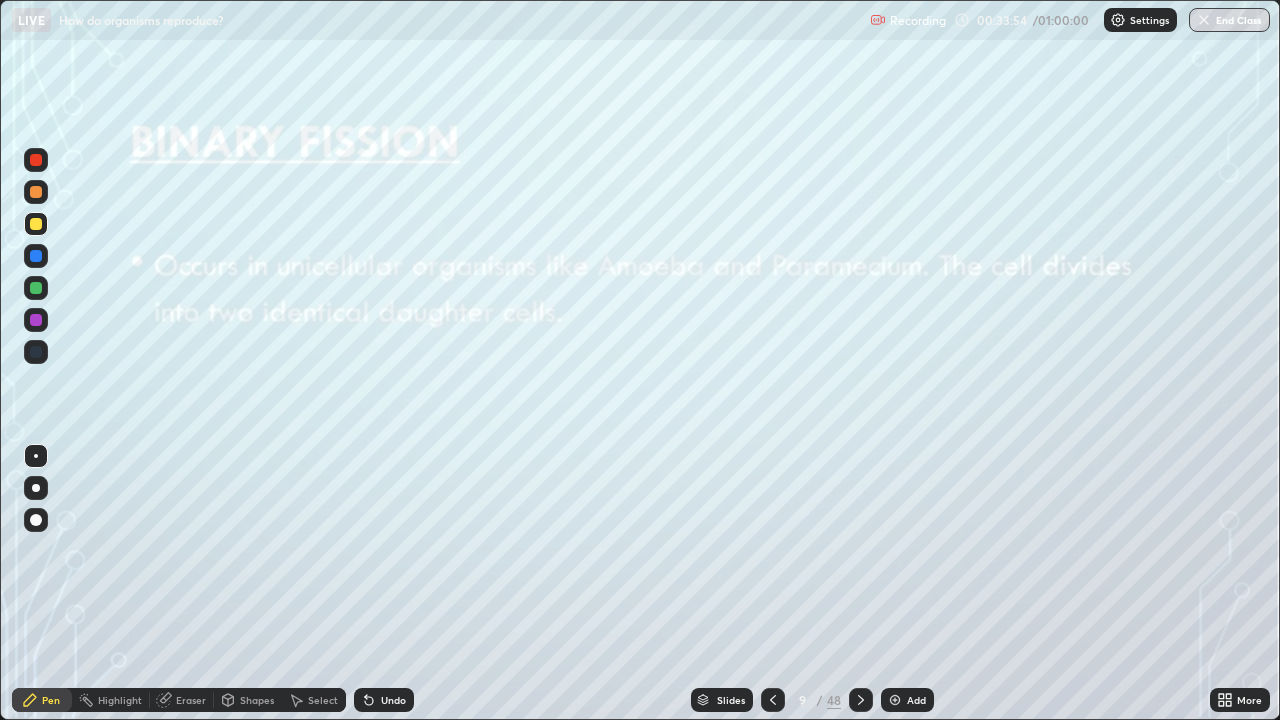 click on "Shapes" at bounding box center (257, 700) 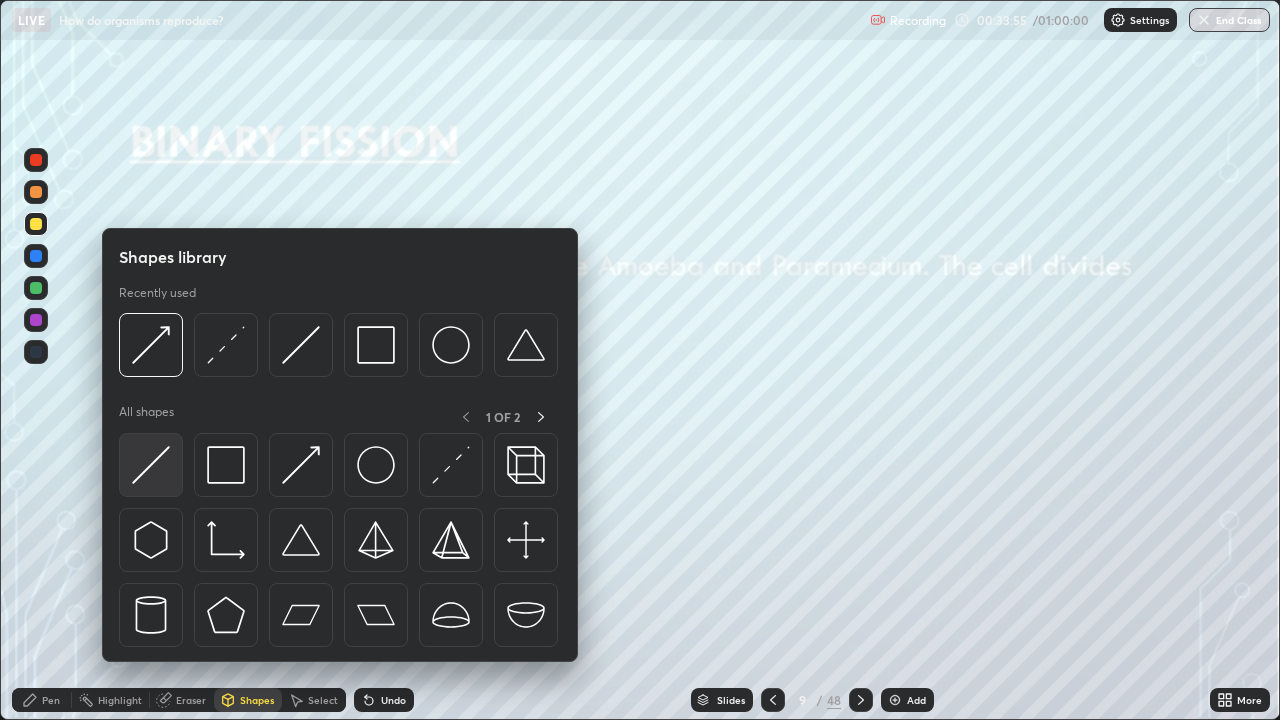 click at bounding box center [151, 465] 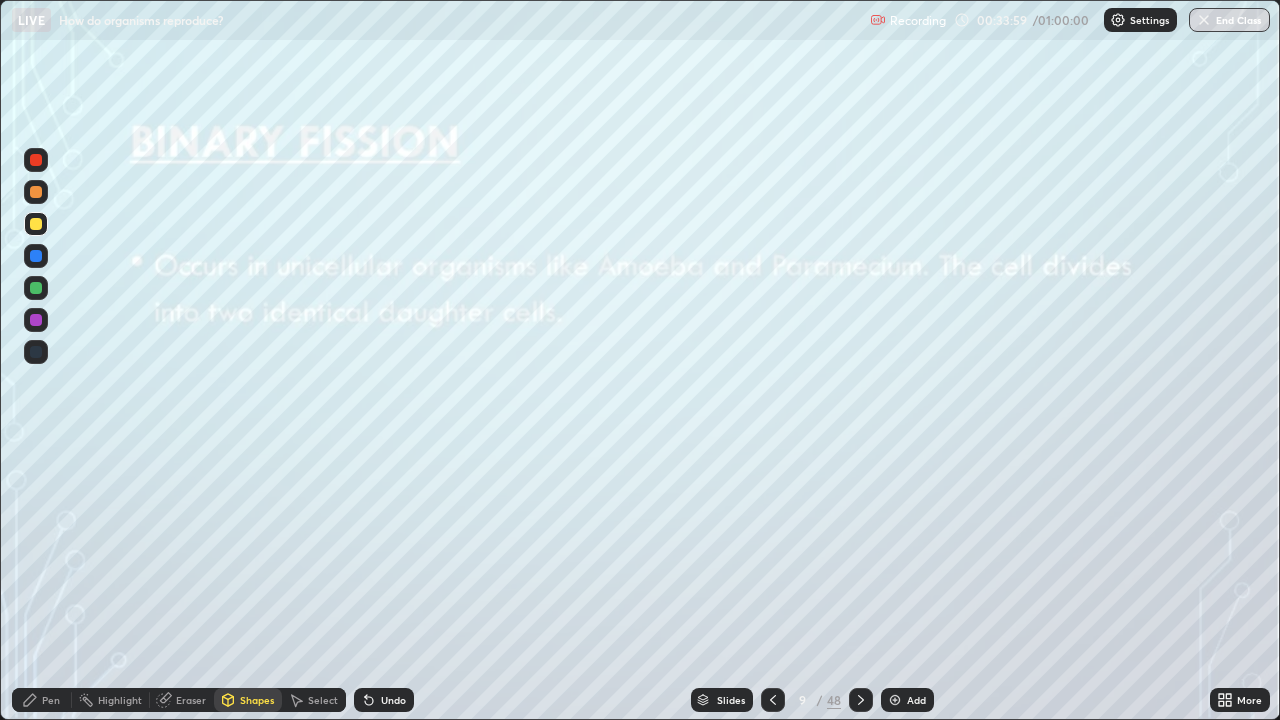click on "Shapes" at bounding box center (257, 700) 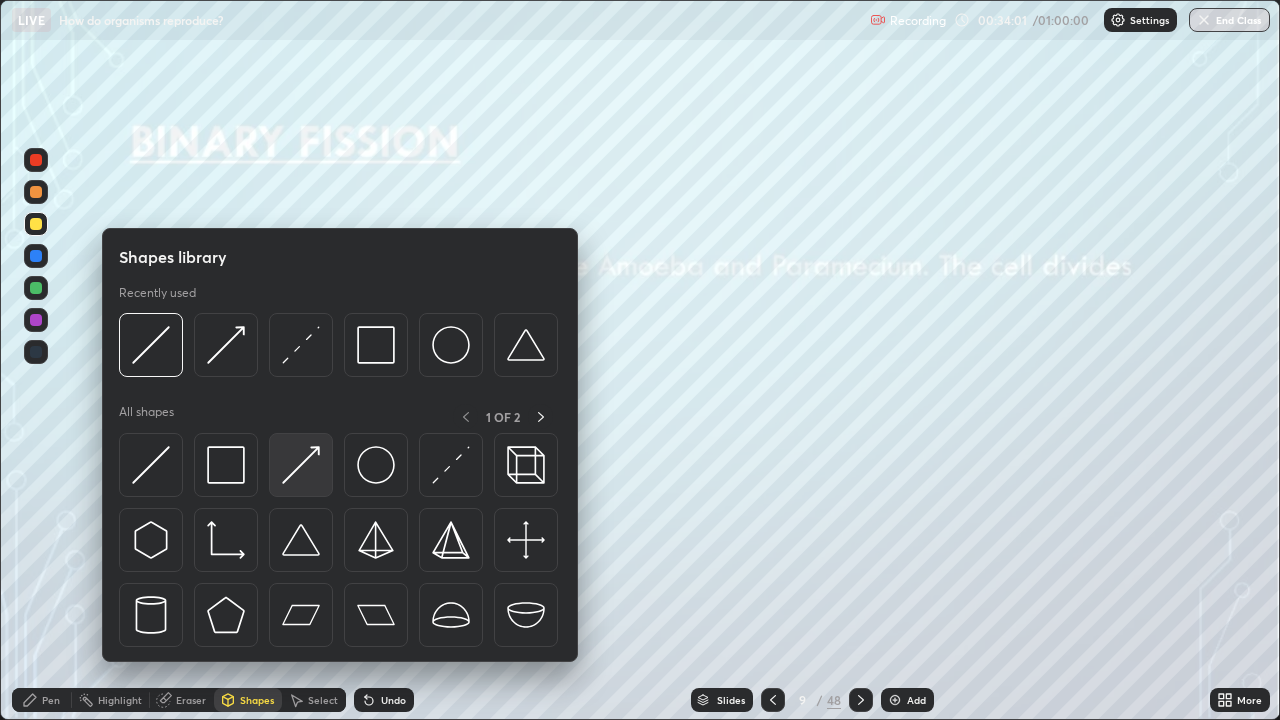 click at bounding box center (301, 465) 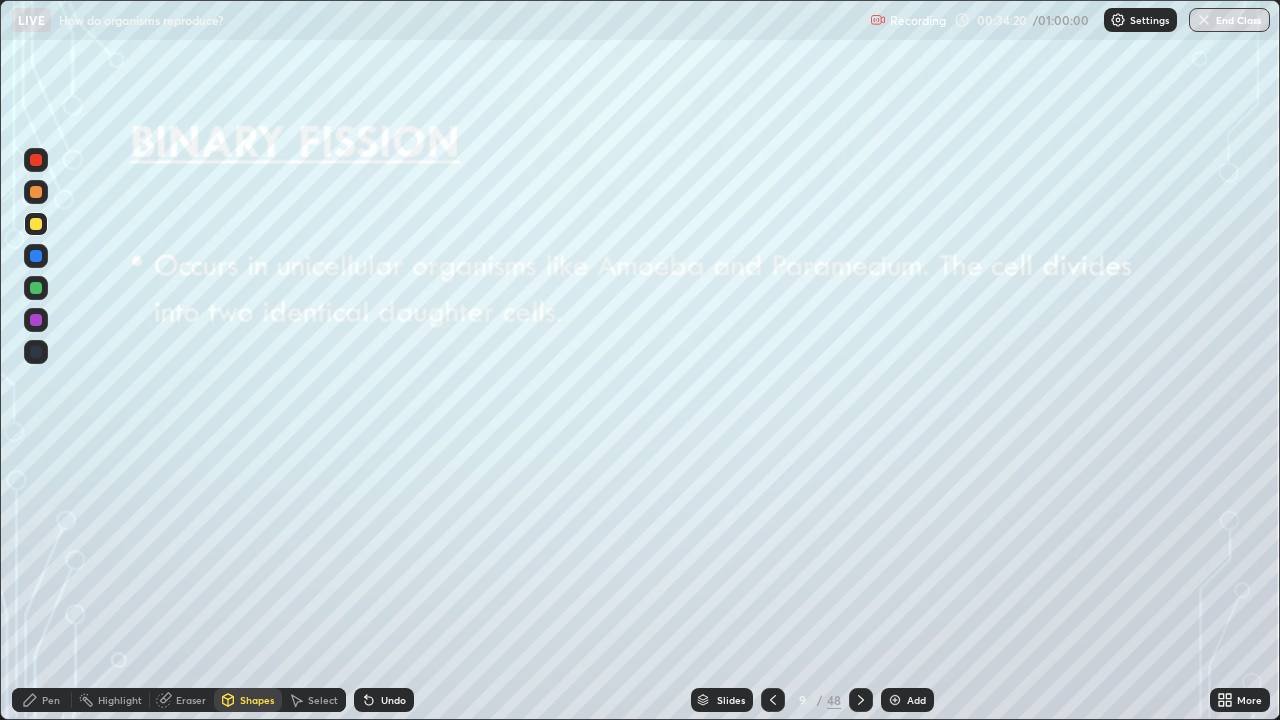 click at bounding box center [36, 320] 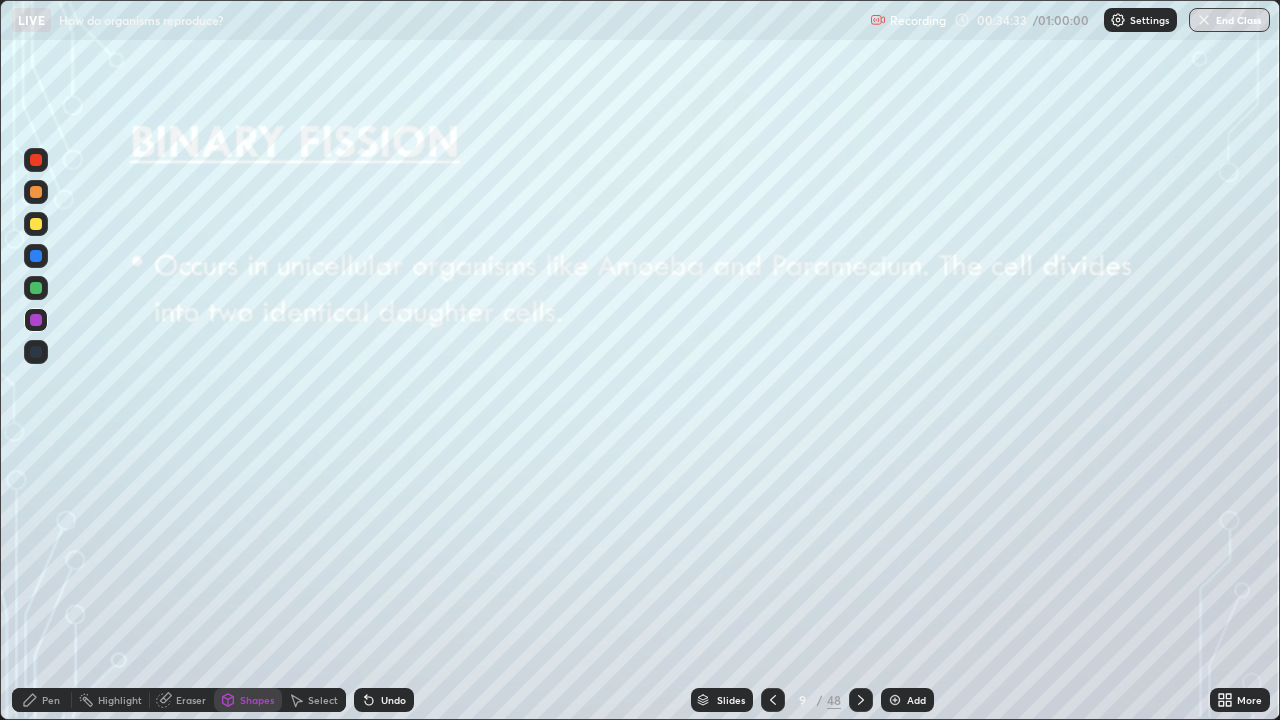click on "Undo" at bounding box center [384, 700] 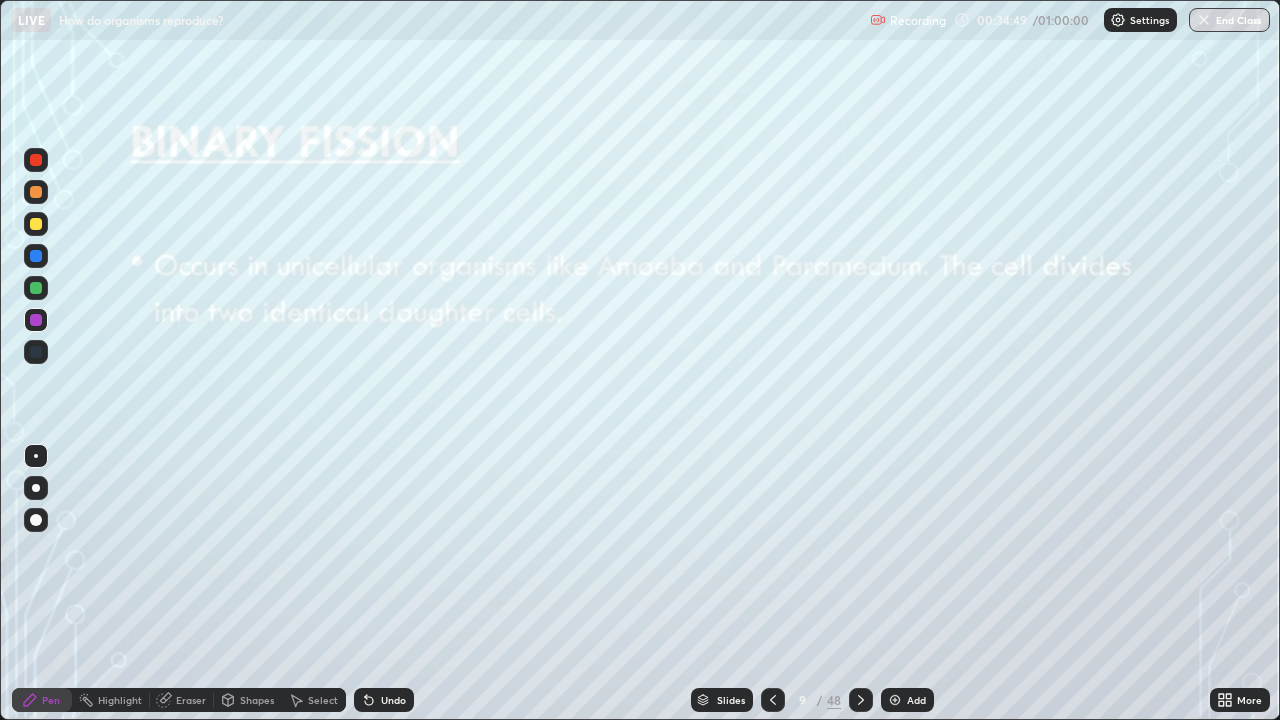 click 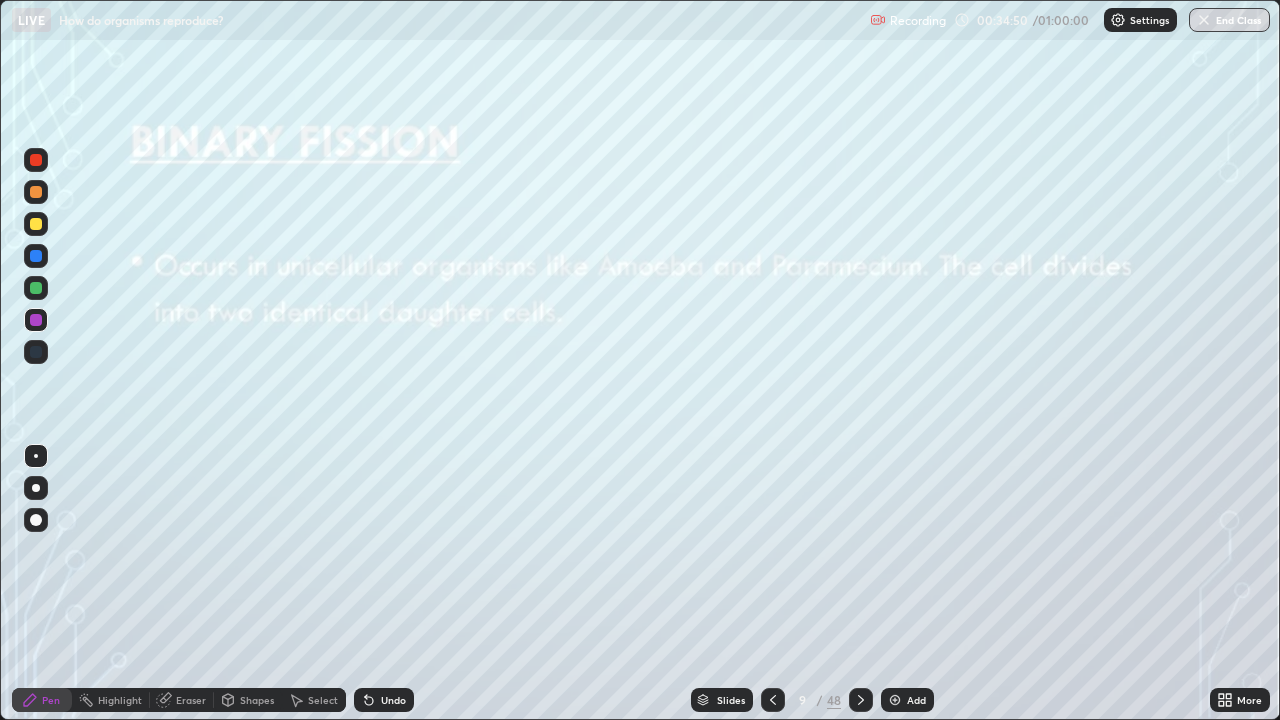 click on "Undo" at bounding box center (384, 700) 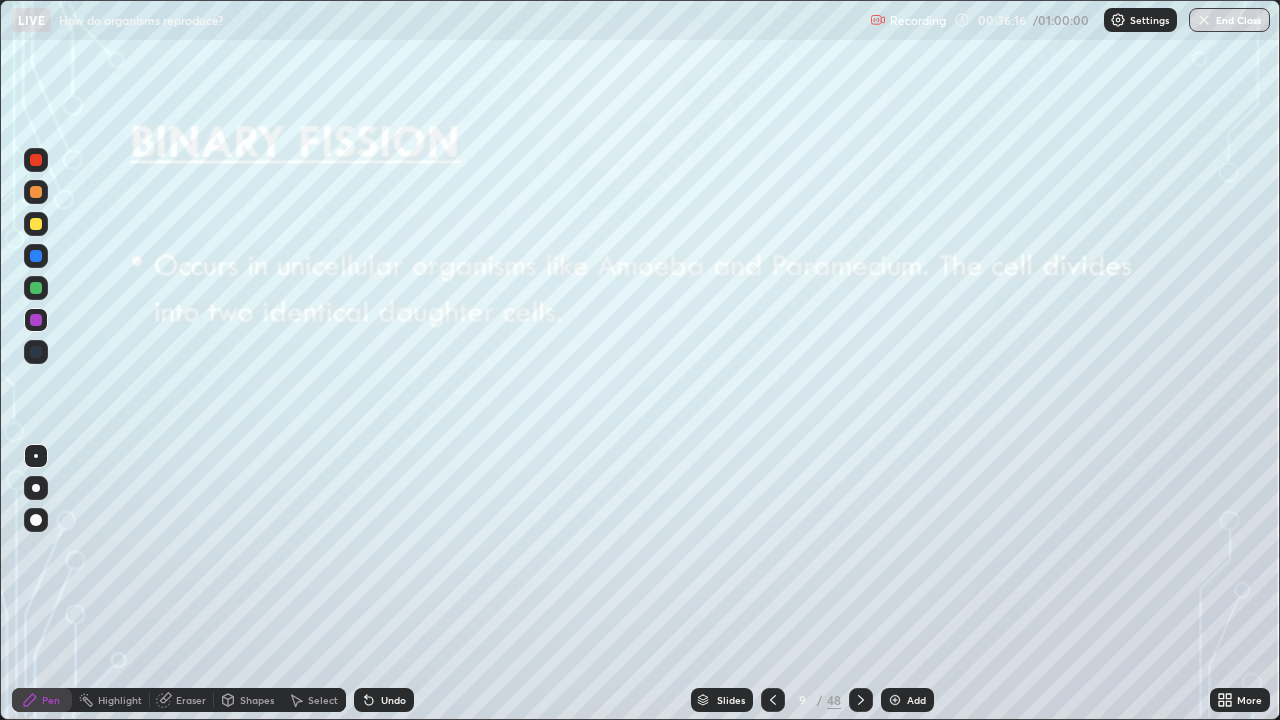 click at bounding box center (36, 352) 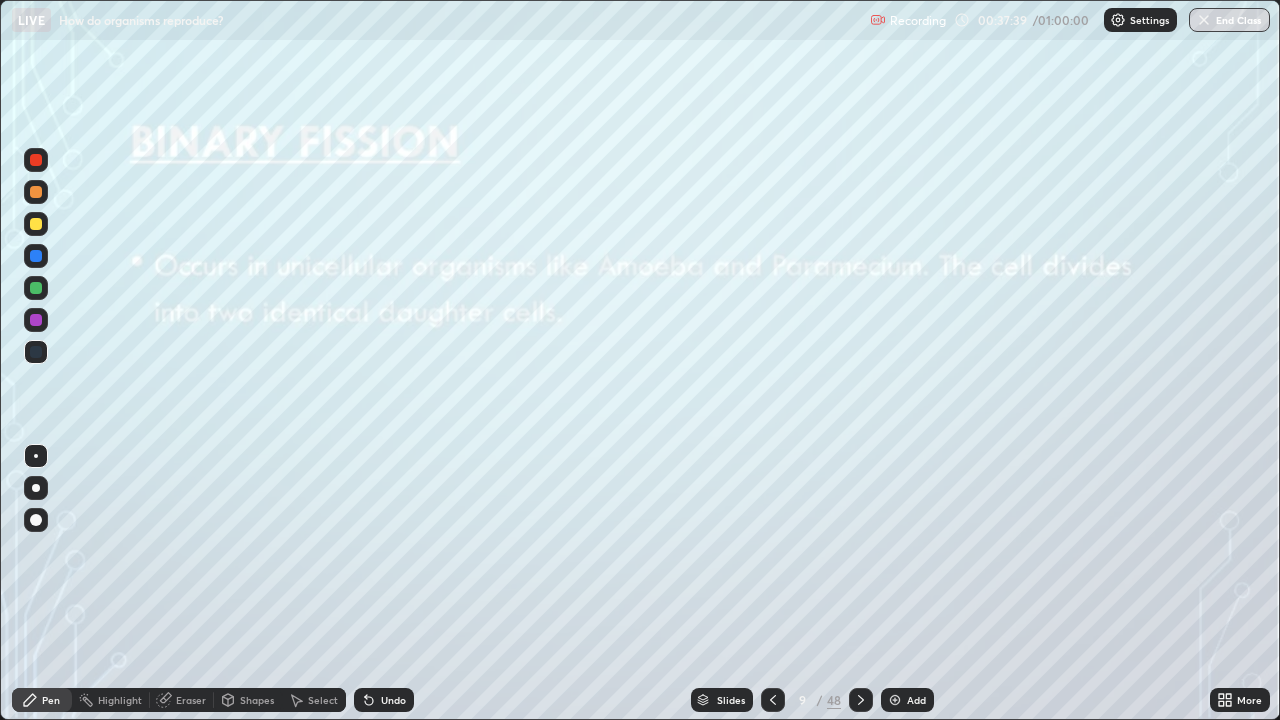 click on "Undo" at bounding box center [384, 700] 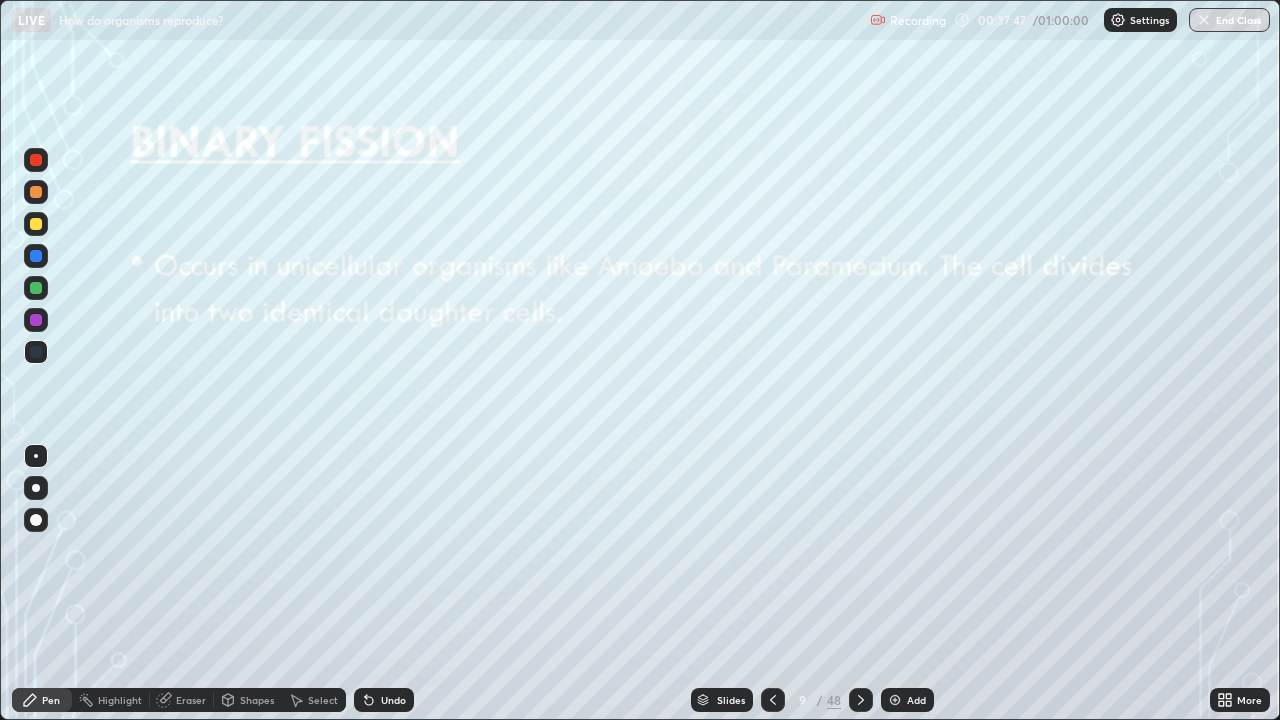 click on "Eraser" at bounding box center (191, 700) 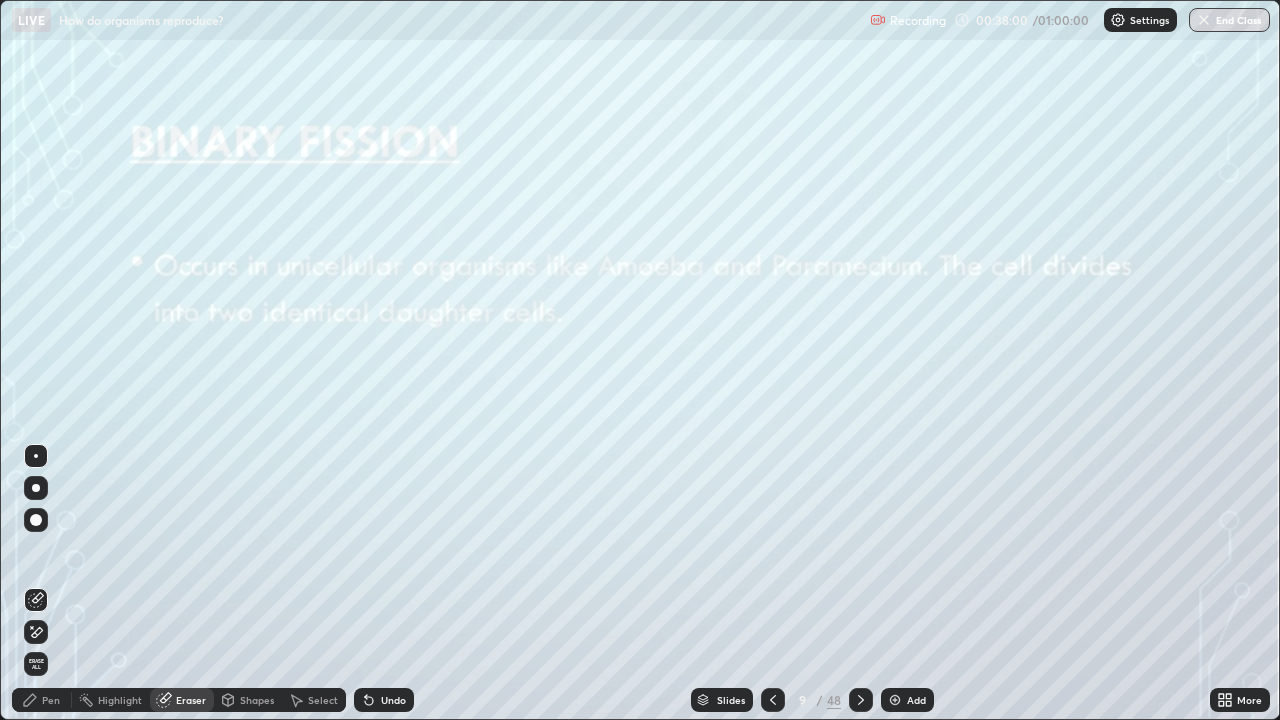 click on "Pen" at bounding box center [51, 700] 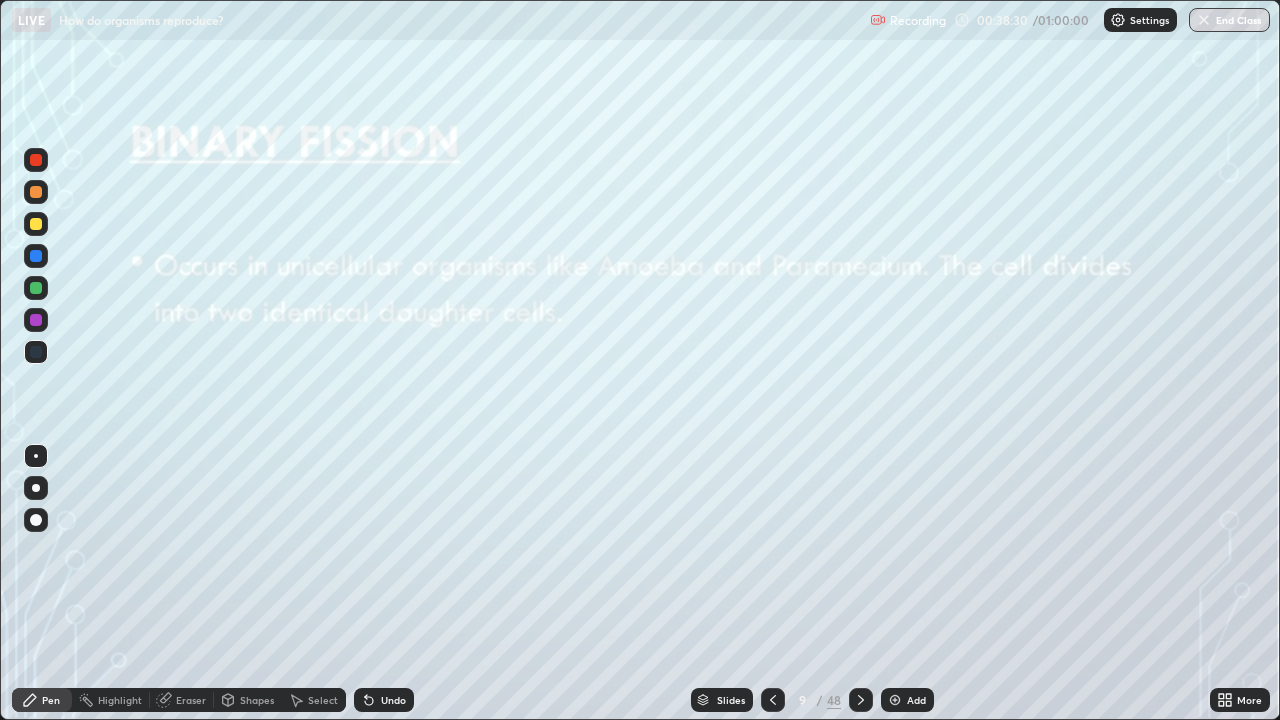 click at bounding box center [36, 288] 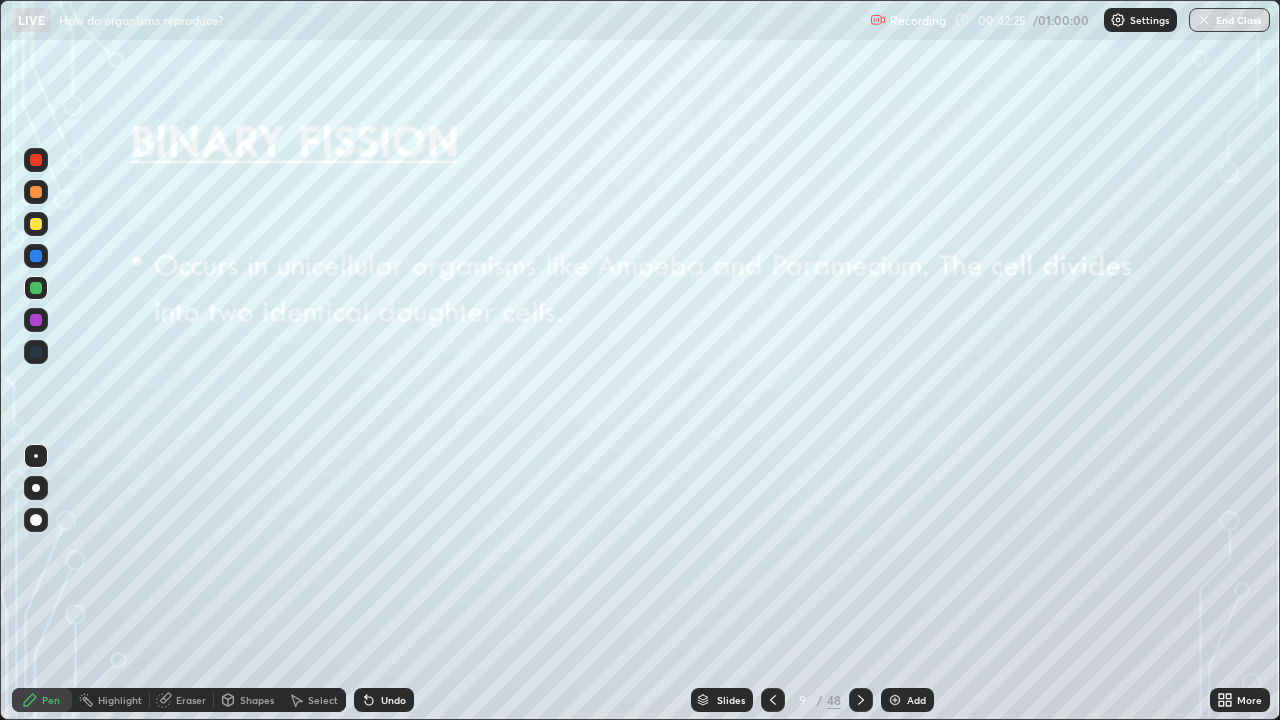 click on "Undo" at bounding box center (384, 700) 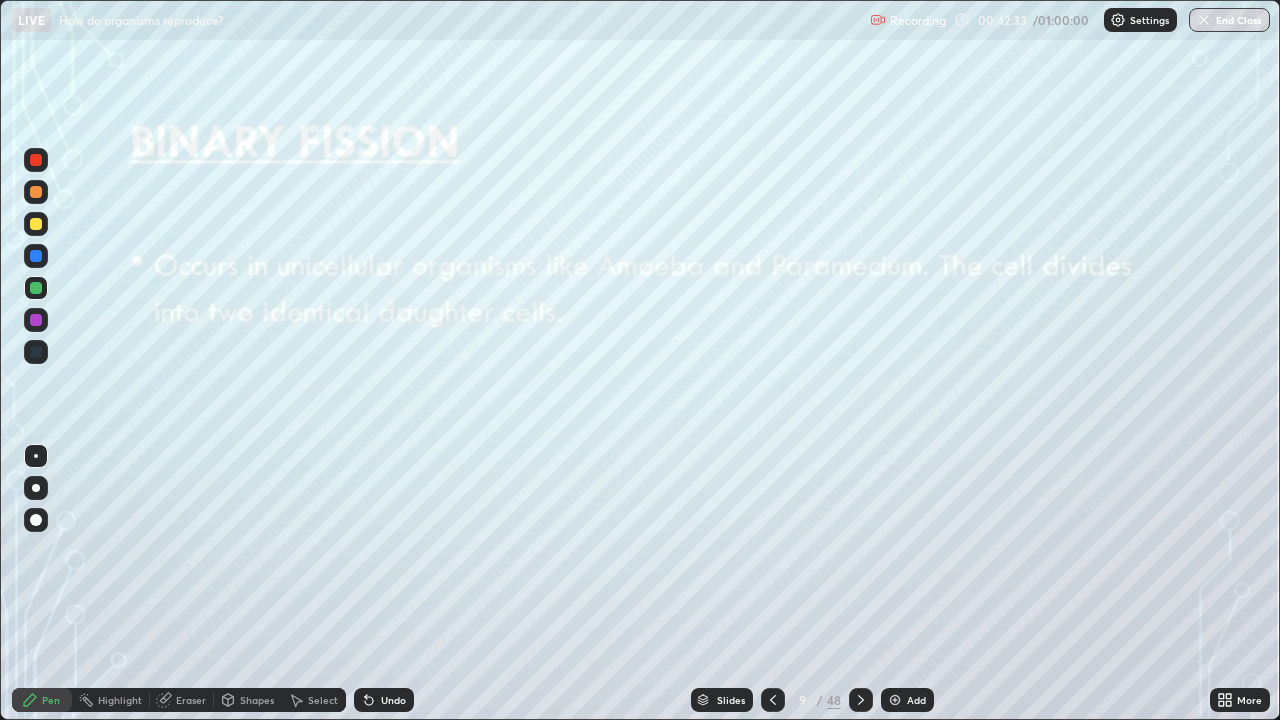 click on "Undo" at bounding box center [393, 700] 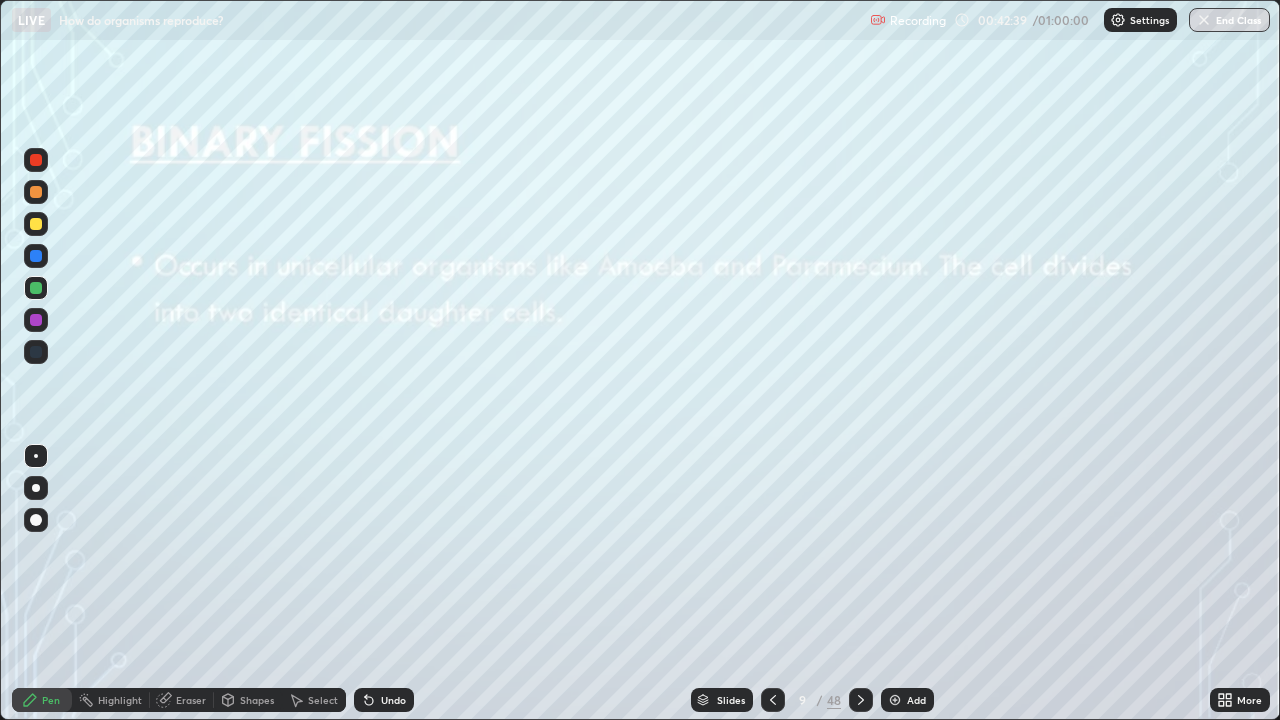 click at bounding box center (36, 320) 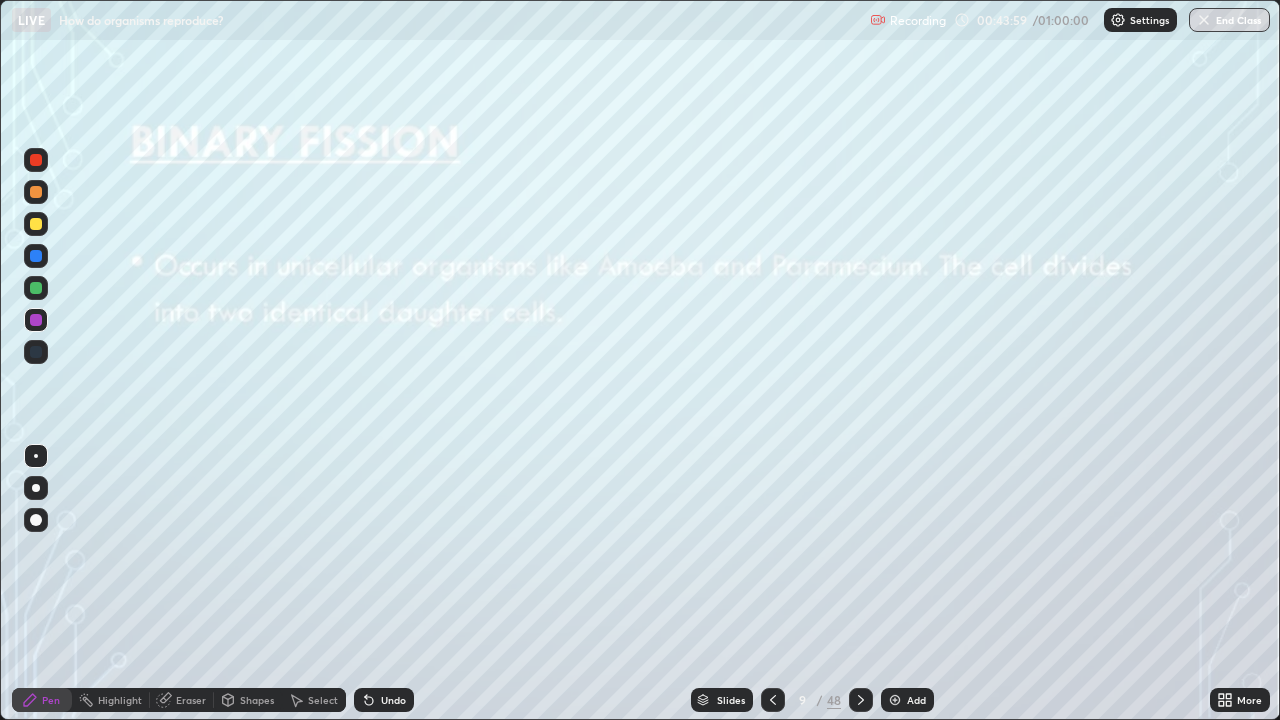 click 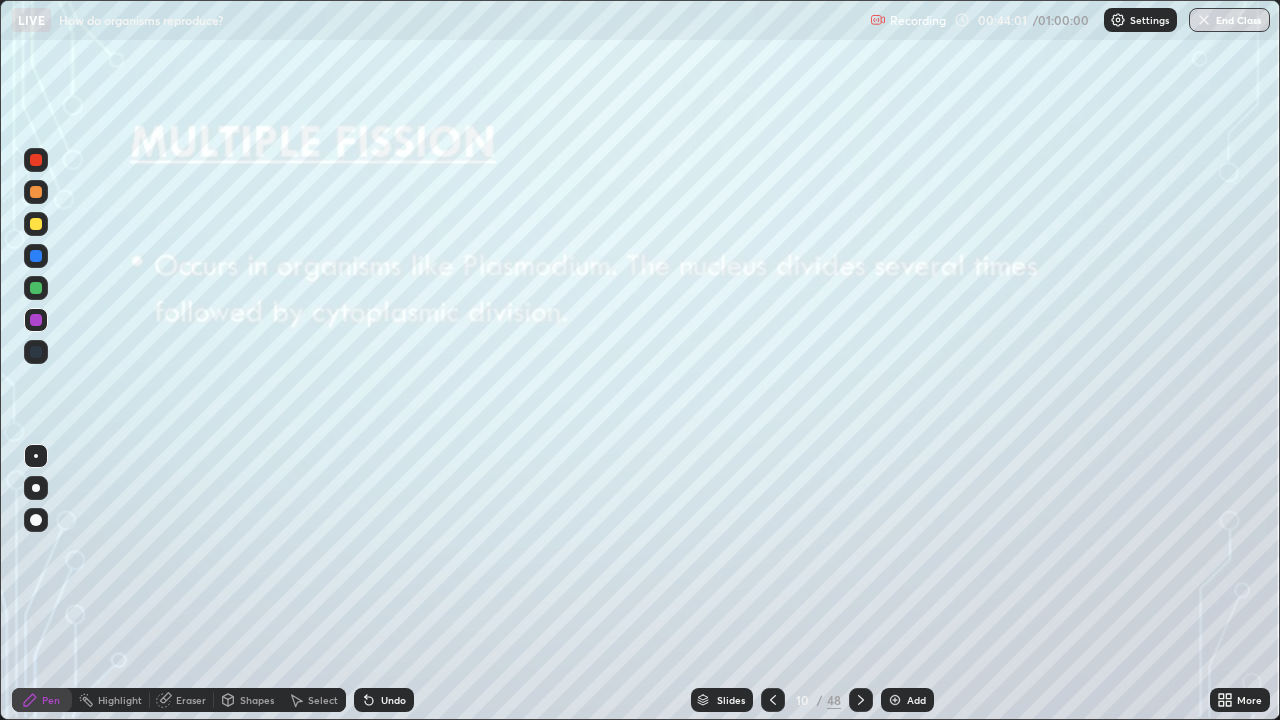 click 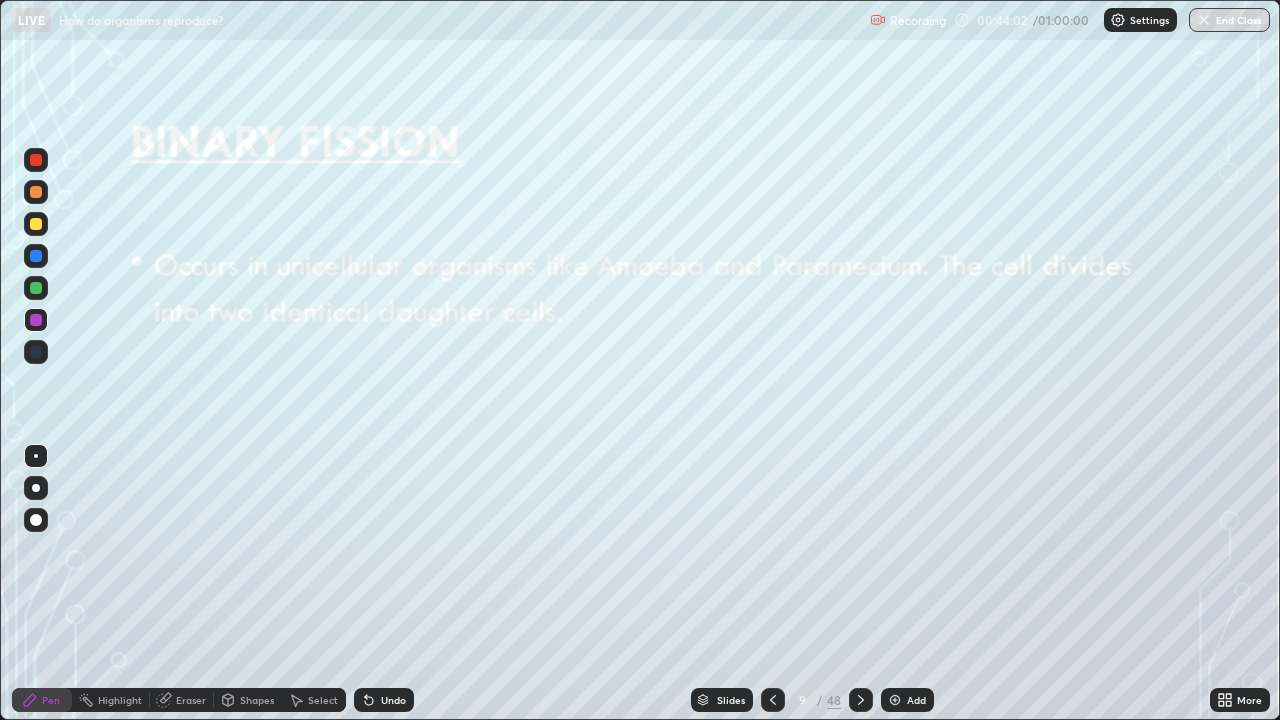 click on "Add" at bounding box center [916, 700] 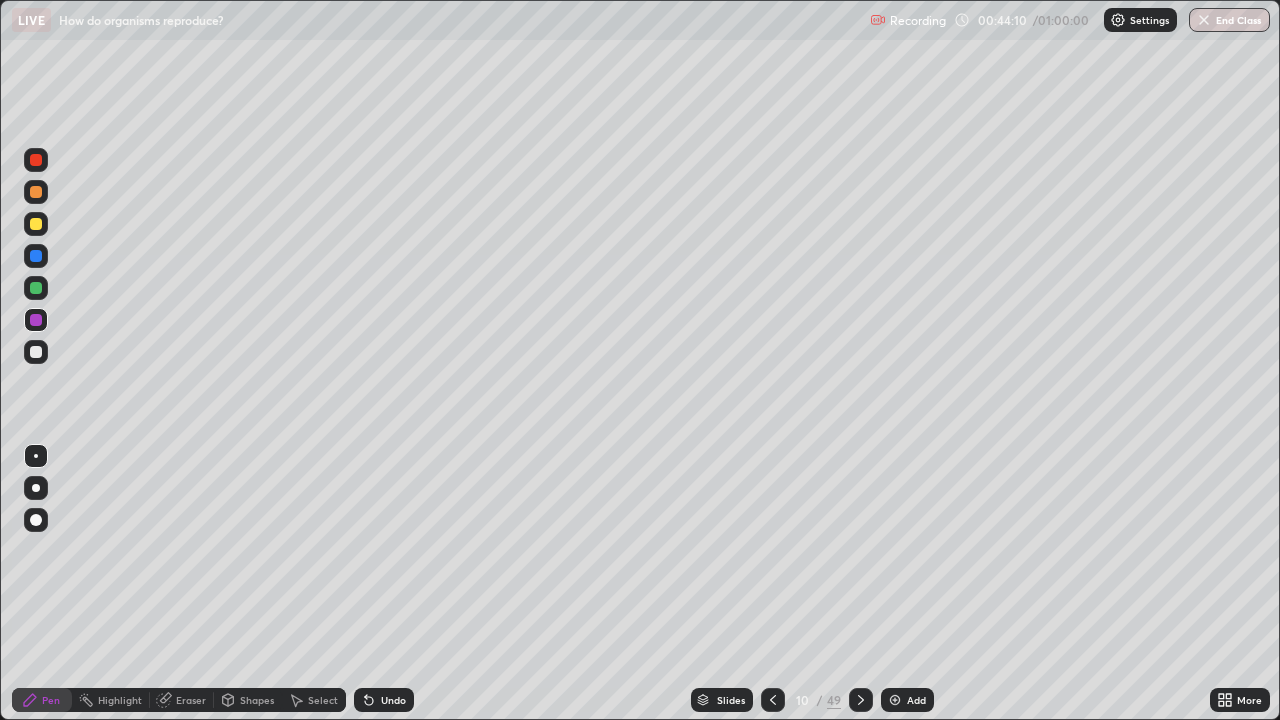 click at bounding box center [36, 352] 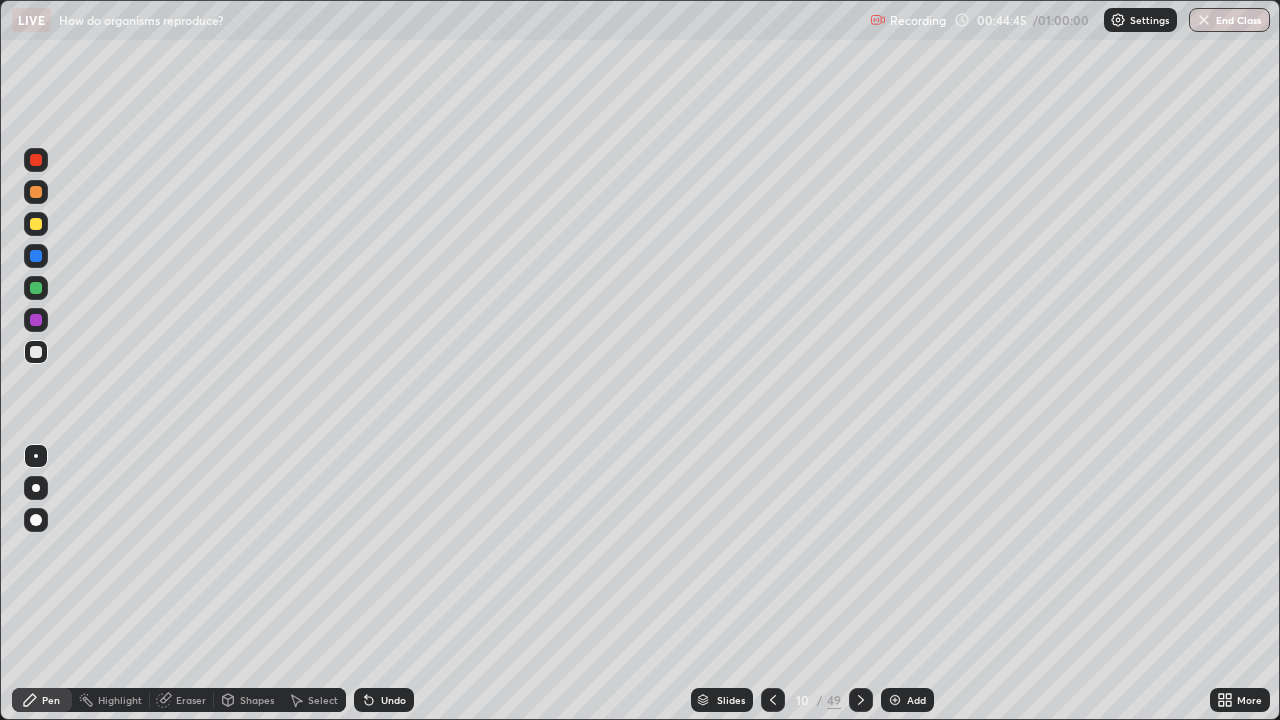 click on "Undo" at bounding box center [393, 700] 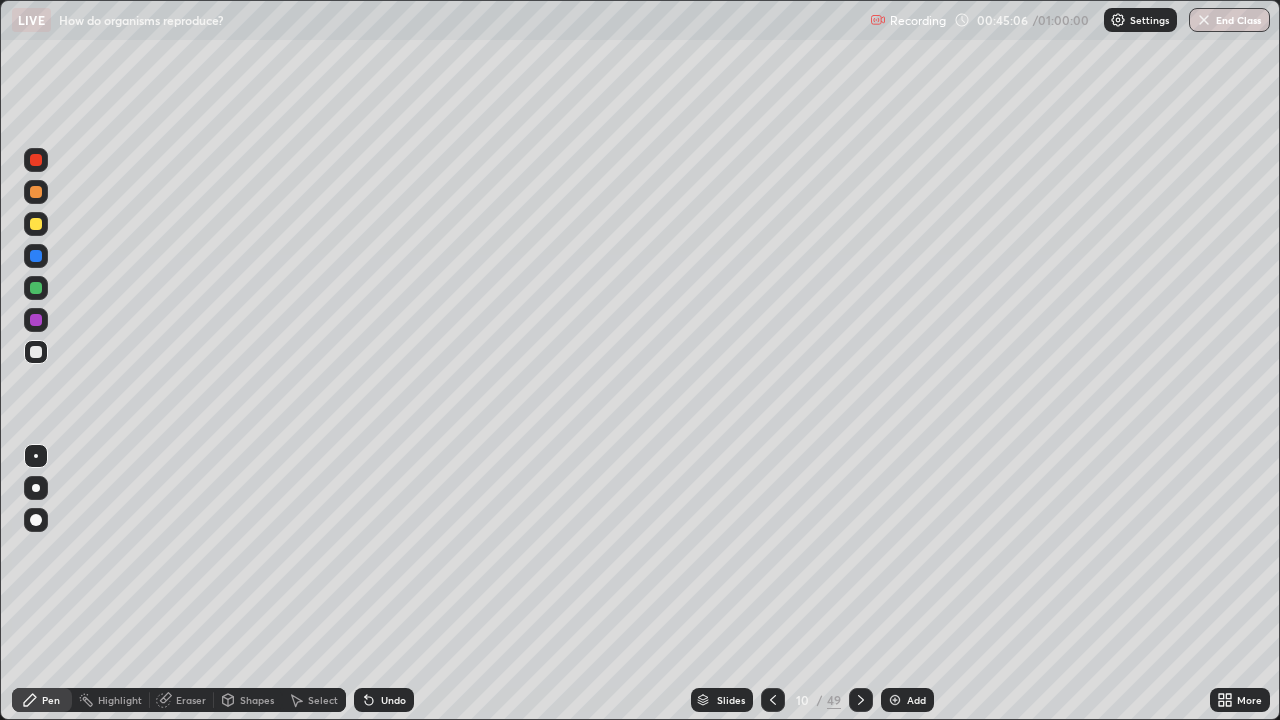 click on "Undo" at bounding box center [393, 700] 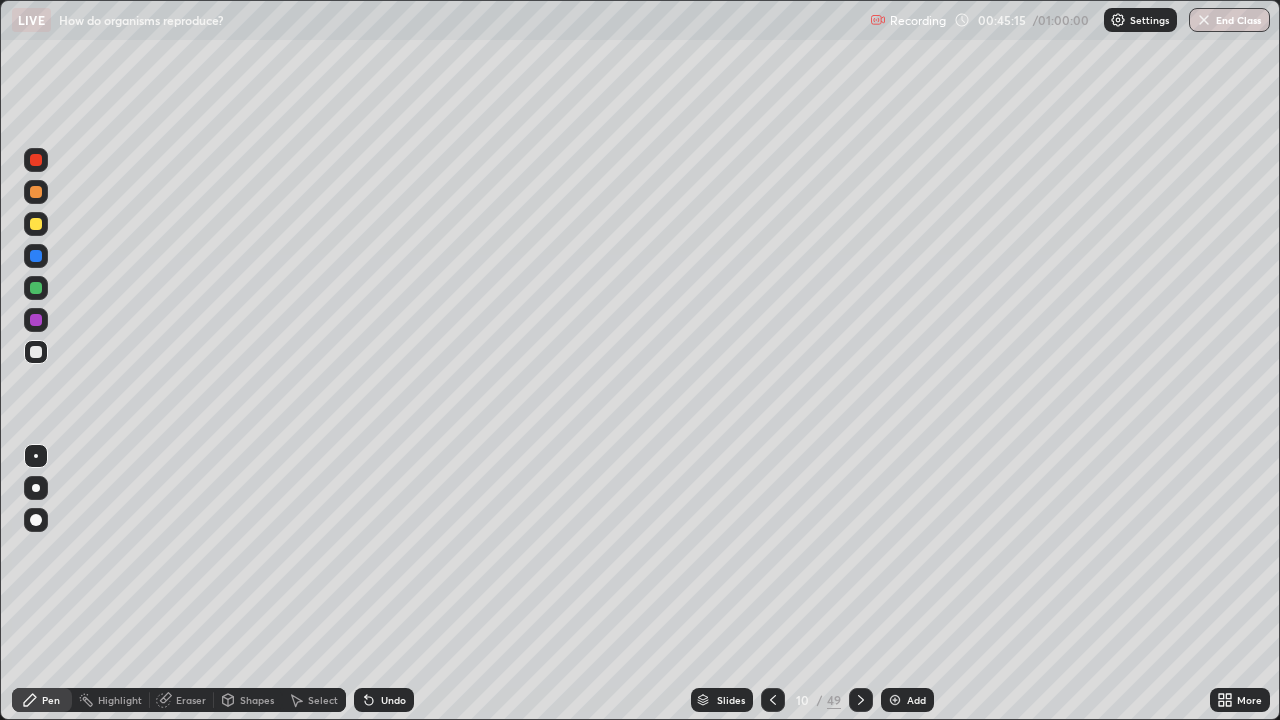 click on "Slides 10 / 49 Add" at bounding box center (812, 700) 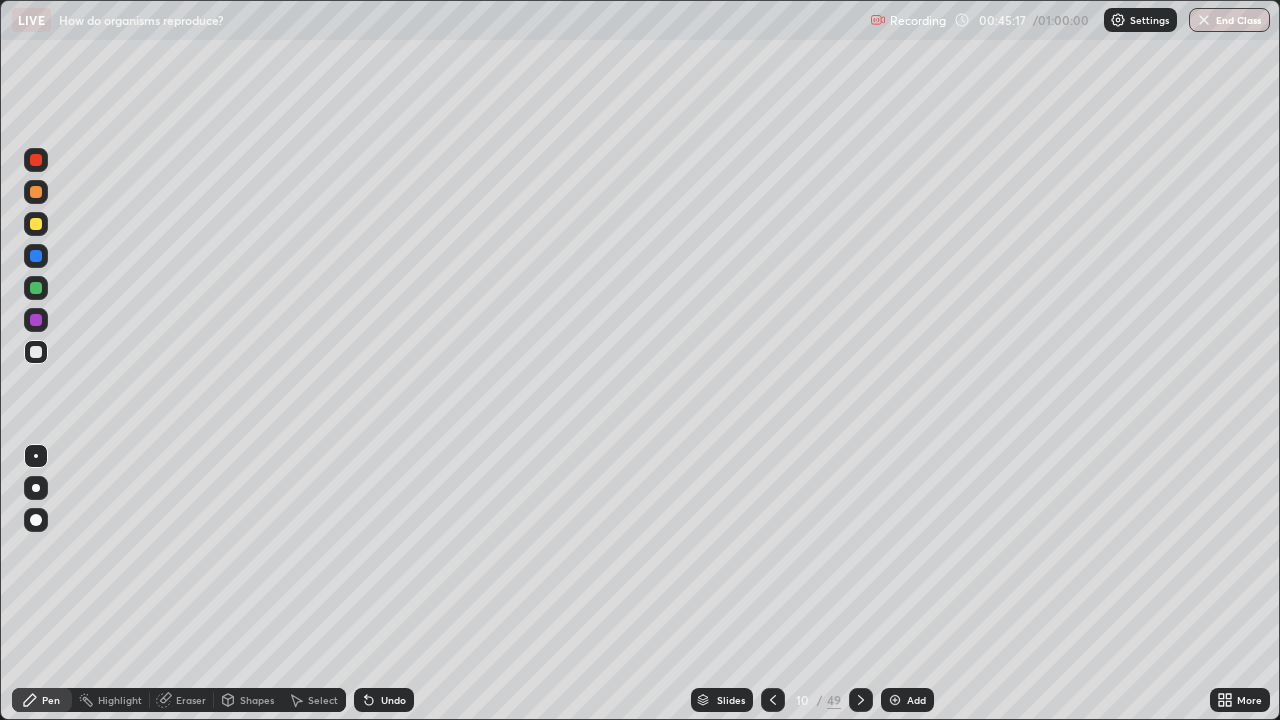click on "Undo" at bounding box center [393, 700] 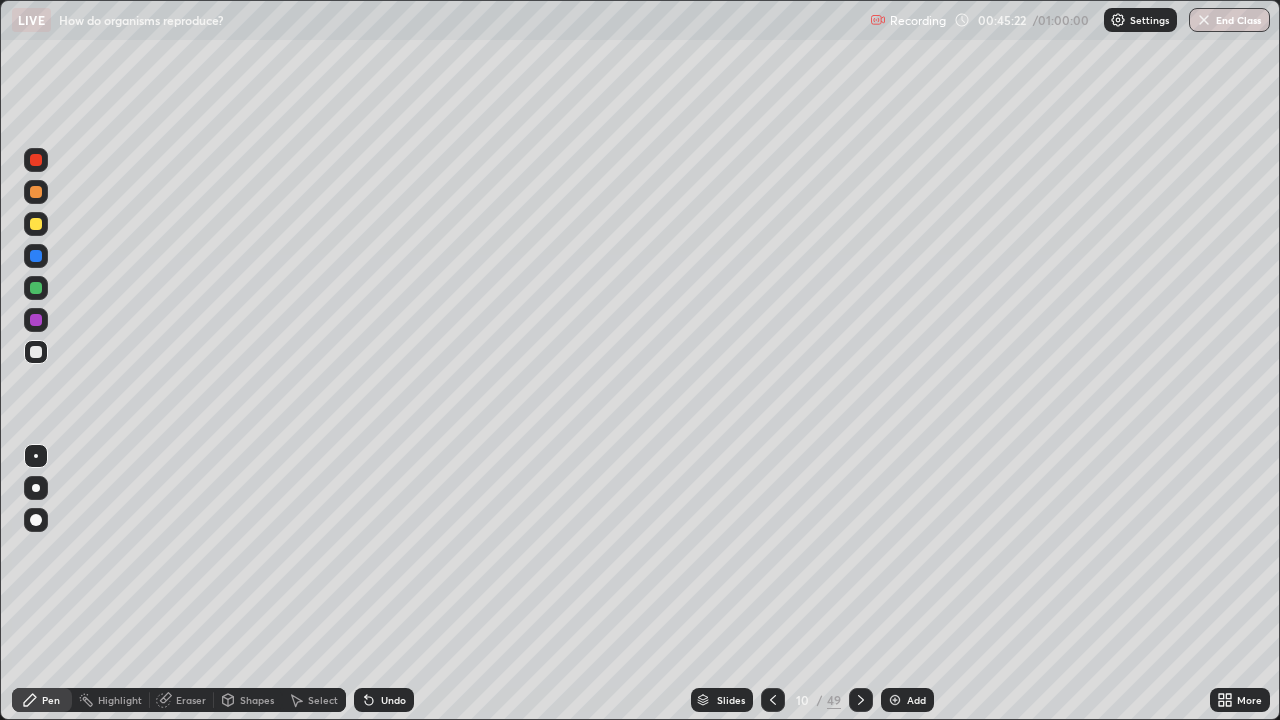 click at bounding box center [36, 224] 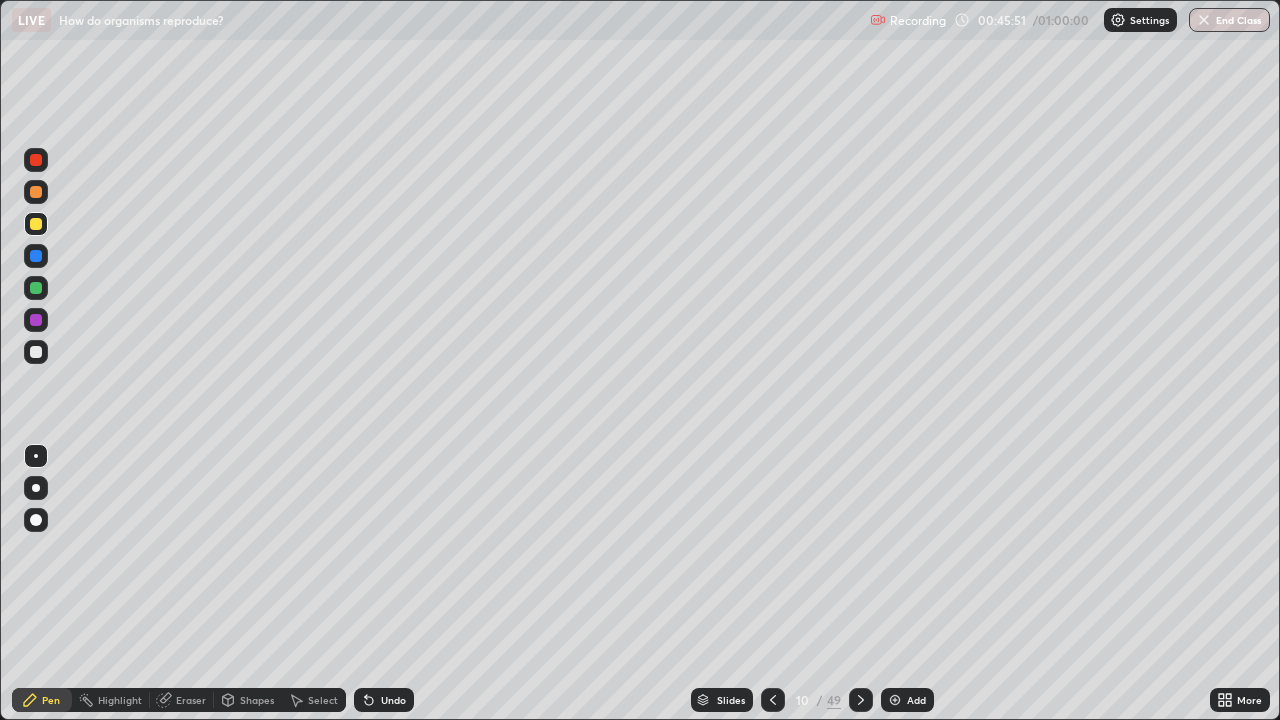 click at bounding box center [36, 160] 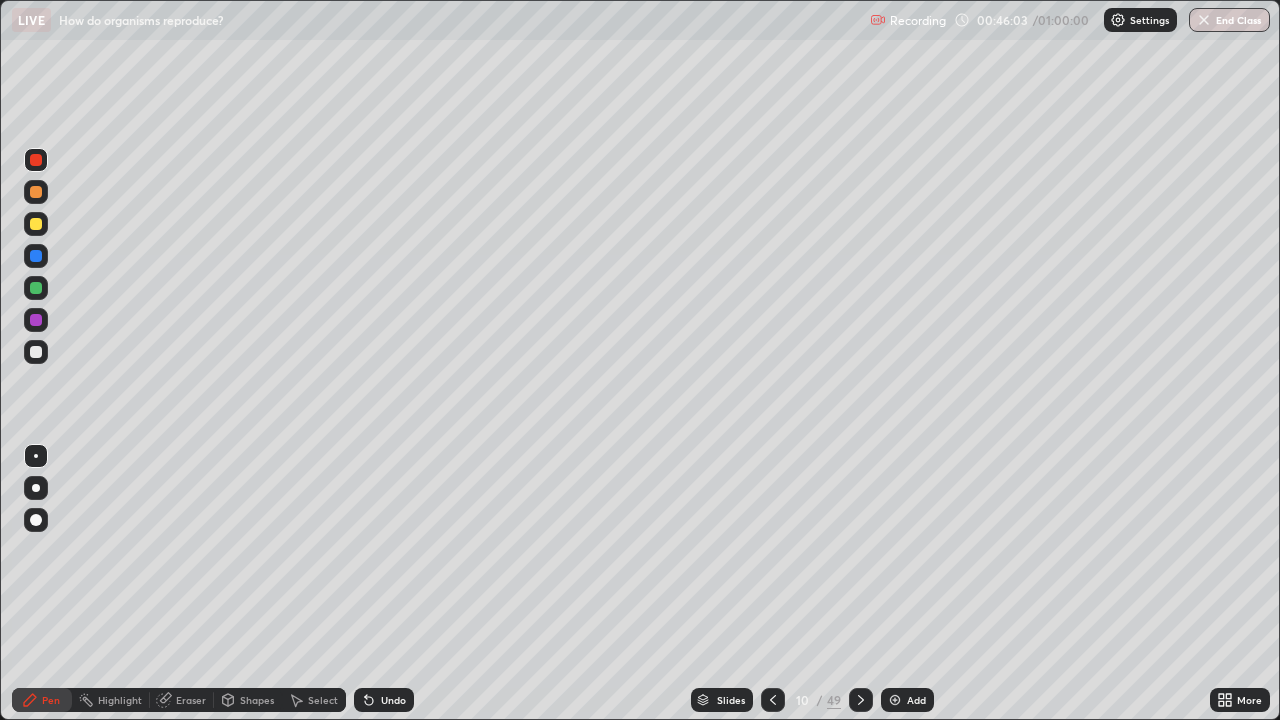 click on "Undo" at bounding box center [384, 700] 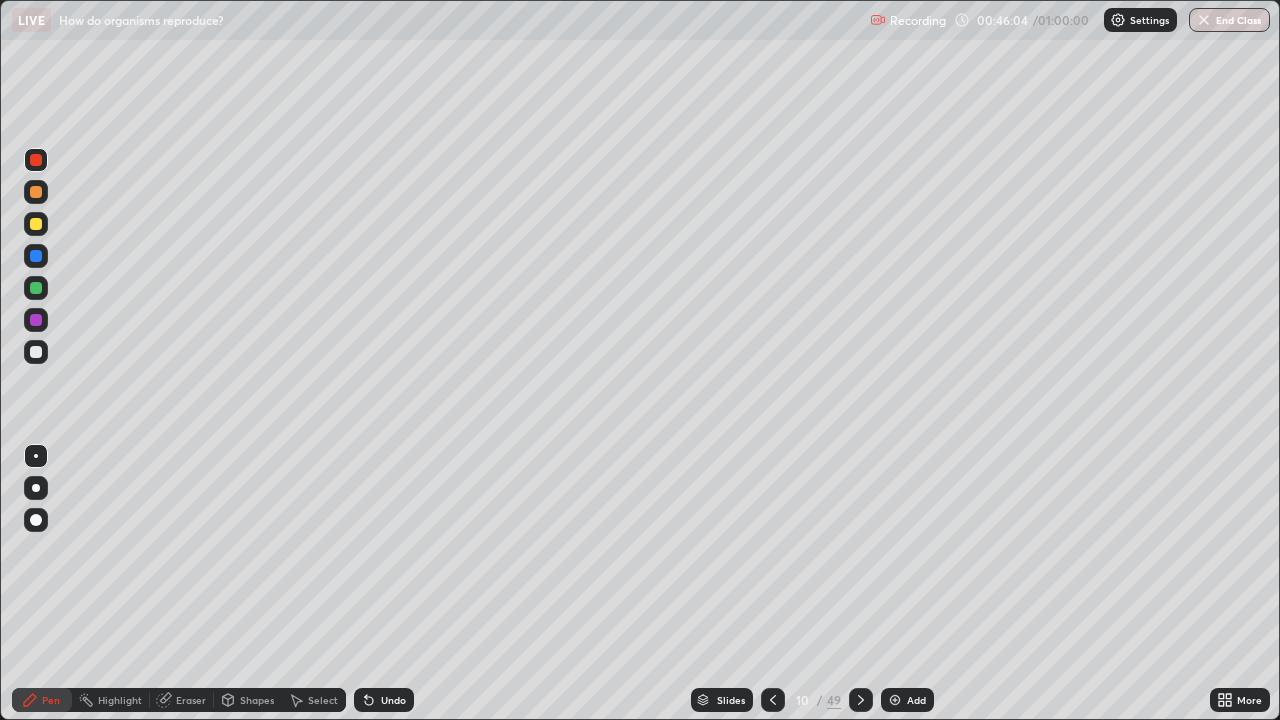 click on "Undo" at bounding box center [393, 700] 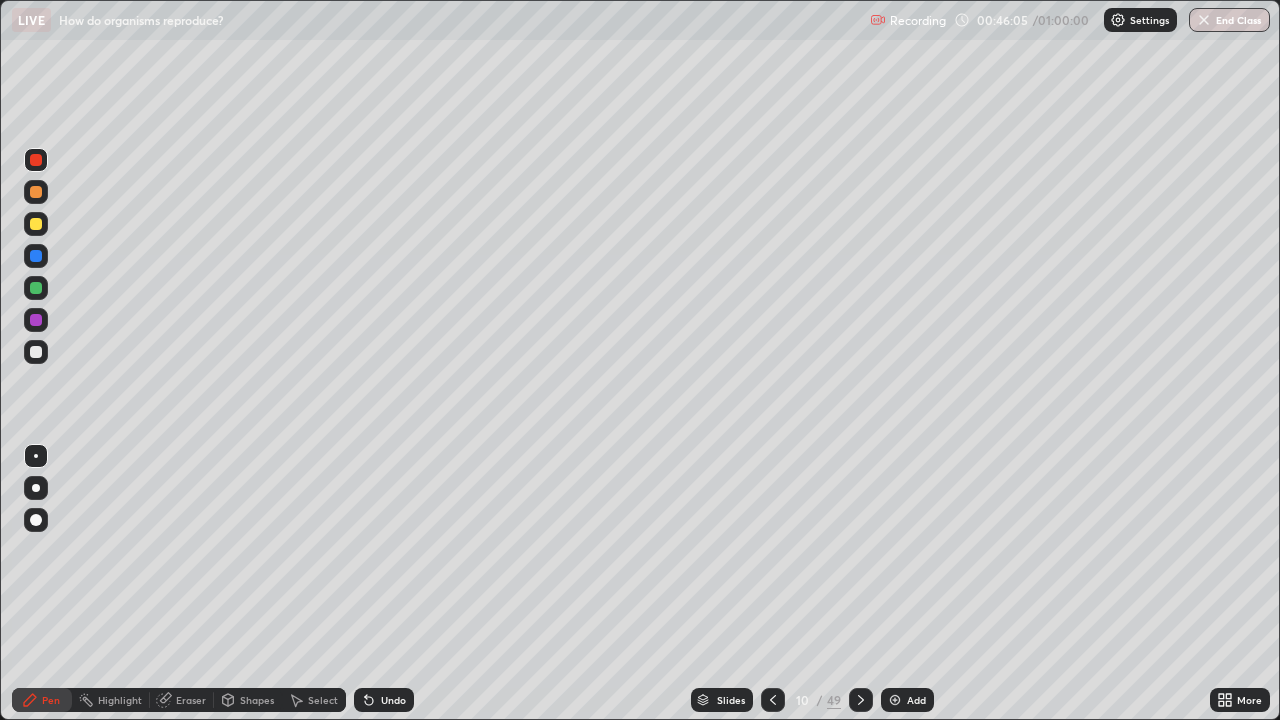 click on "Undo" at bounding box center [393, 700] 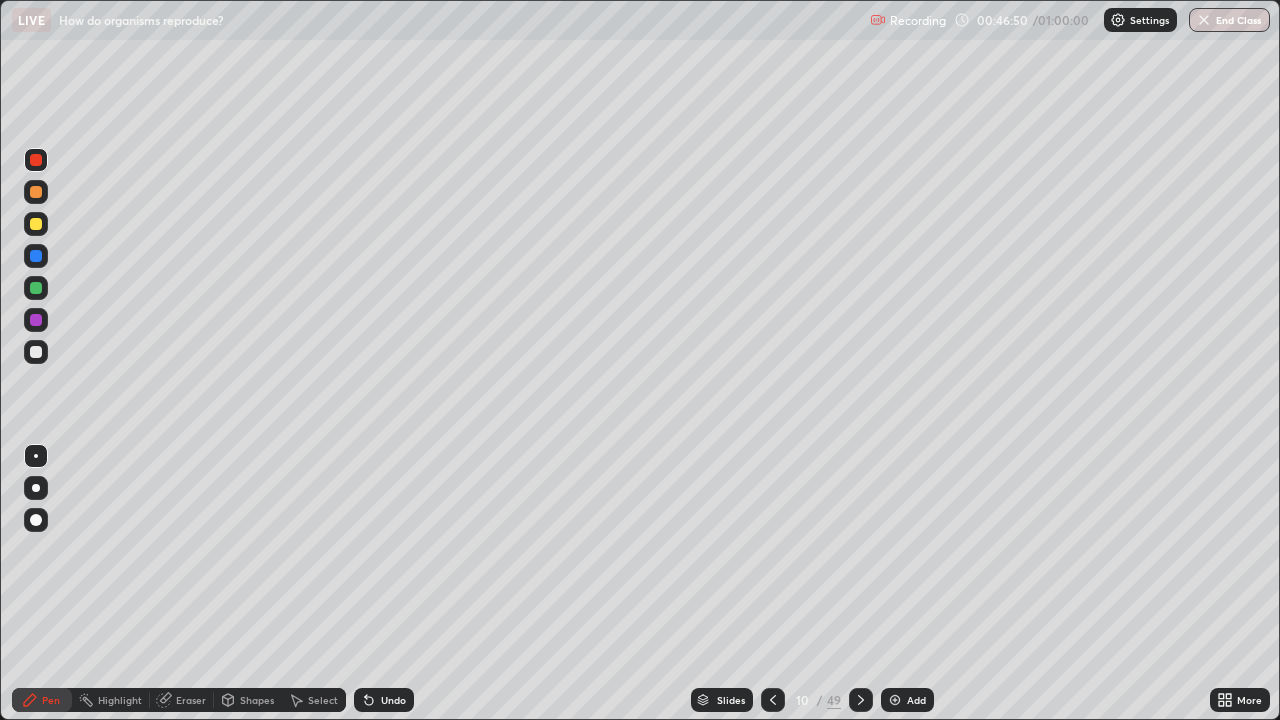 click at bounding box center (36, 224) 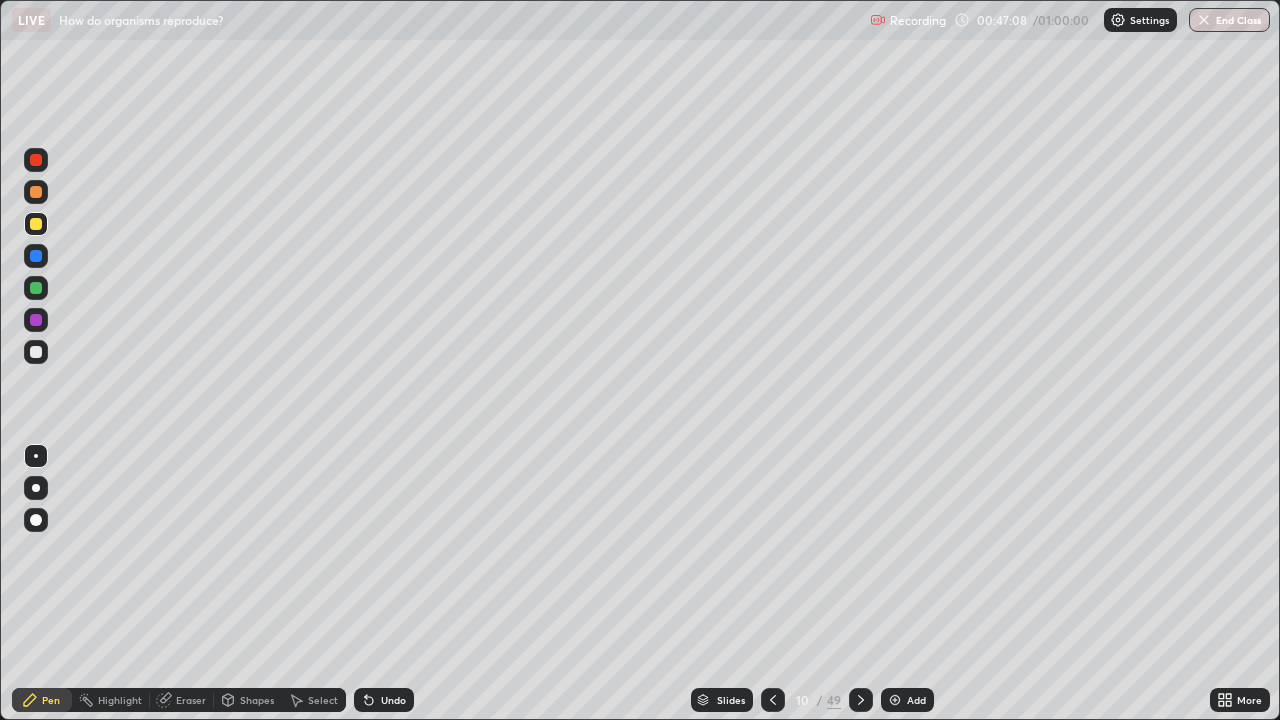 click on "Undo" at bounding box center (384, 700) 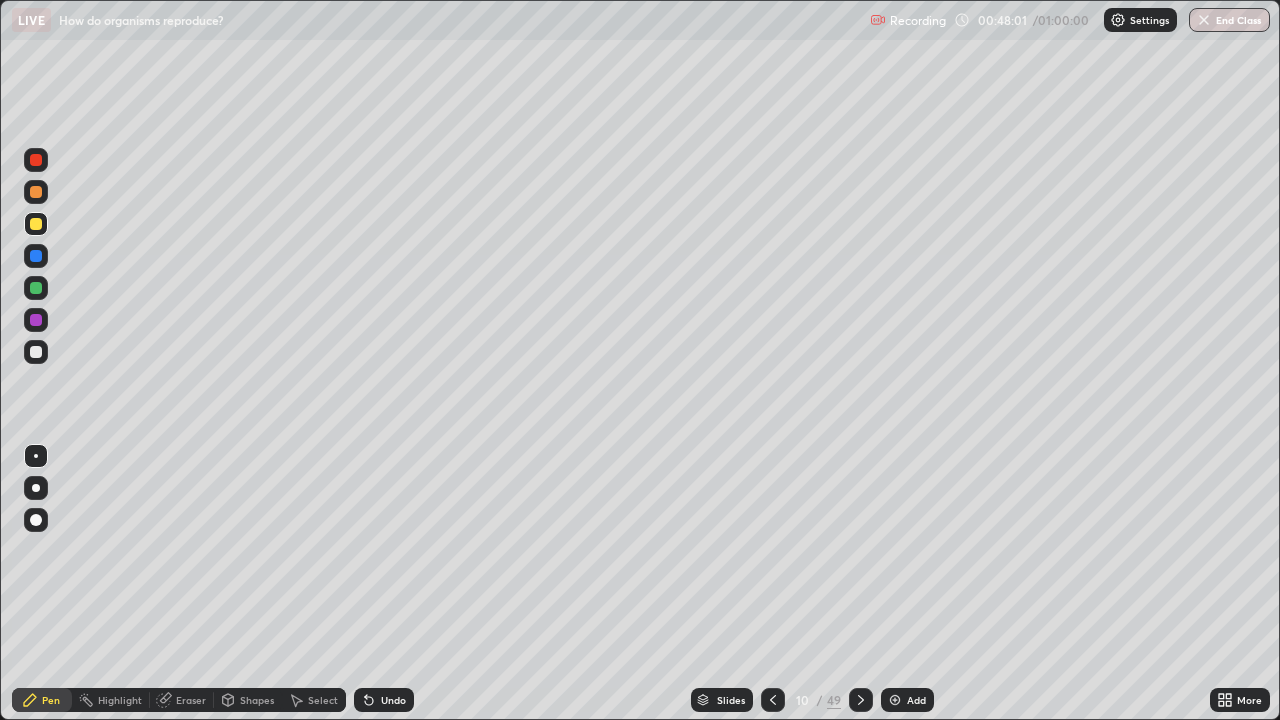 click on "Undo" at bounding box center [384, 700] 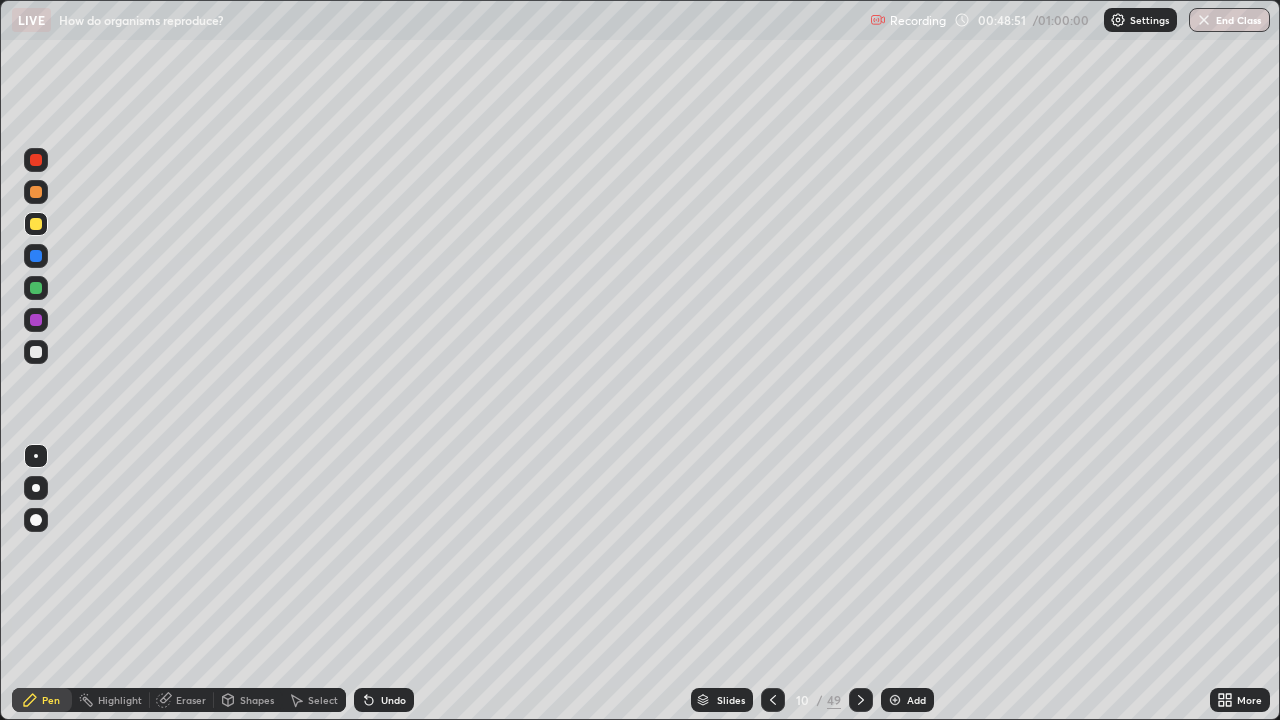 click 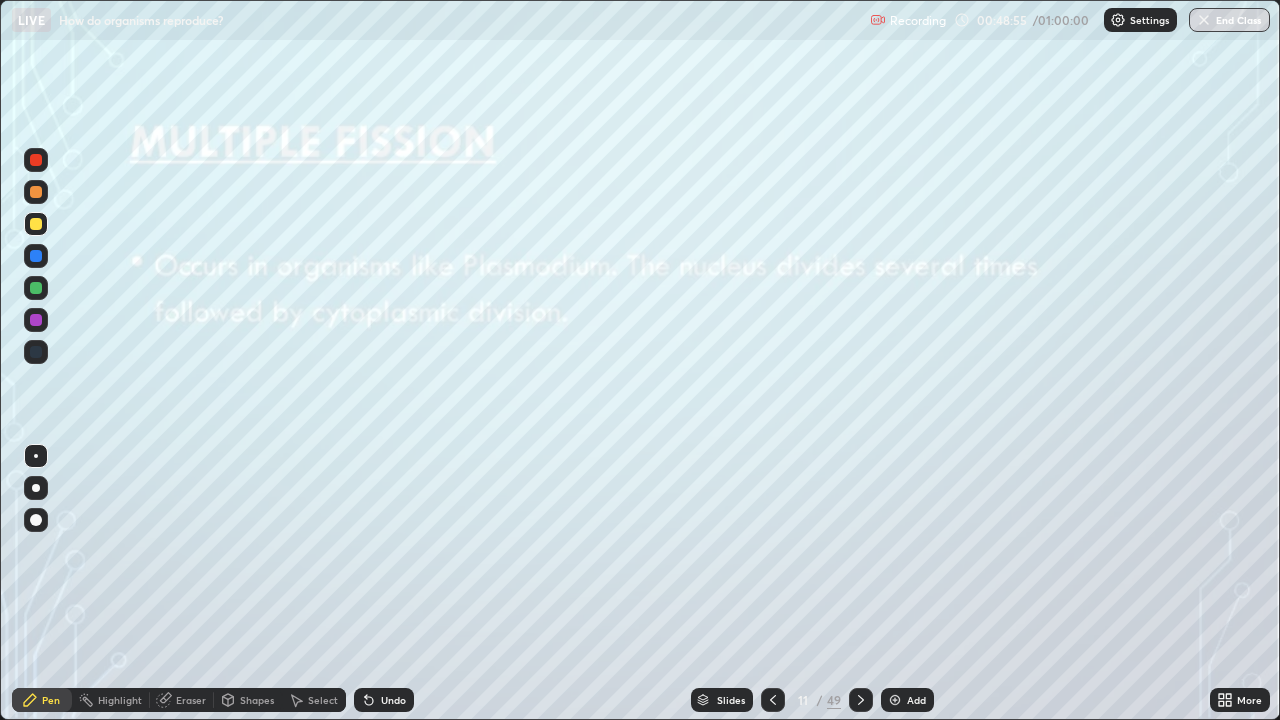 click at bounding box center (773, 700) 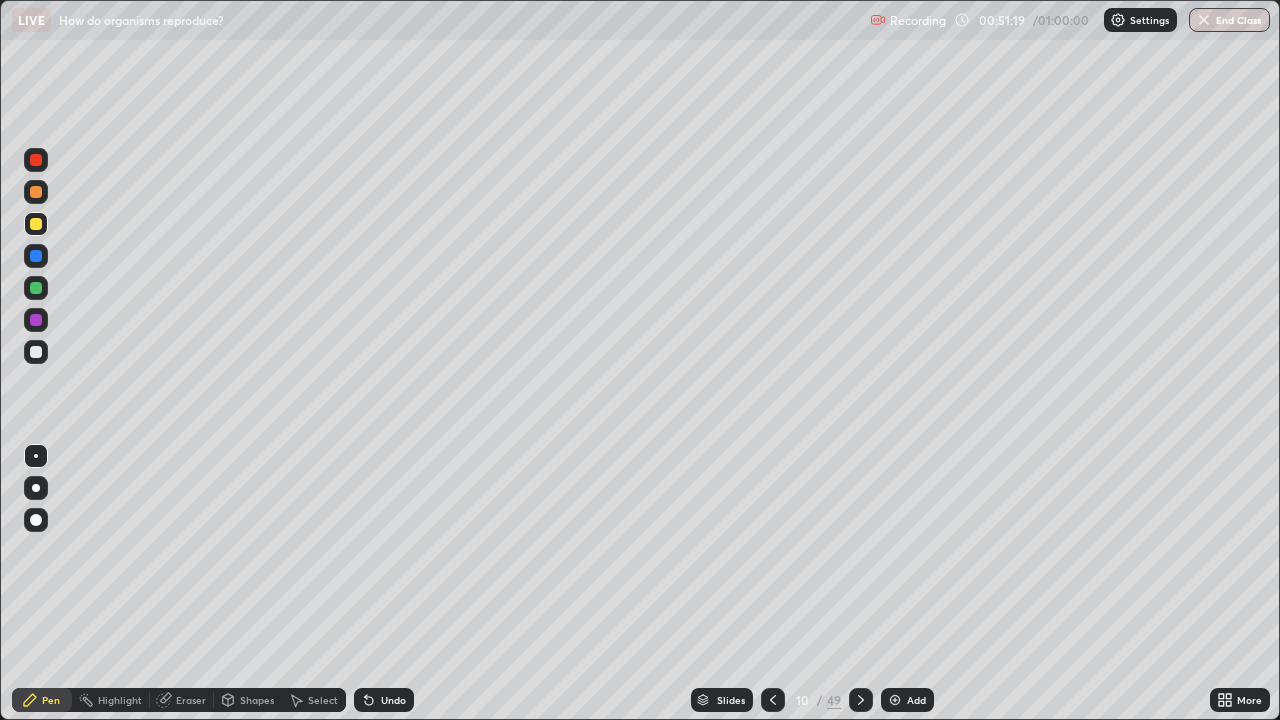 click 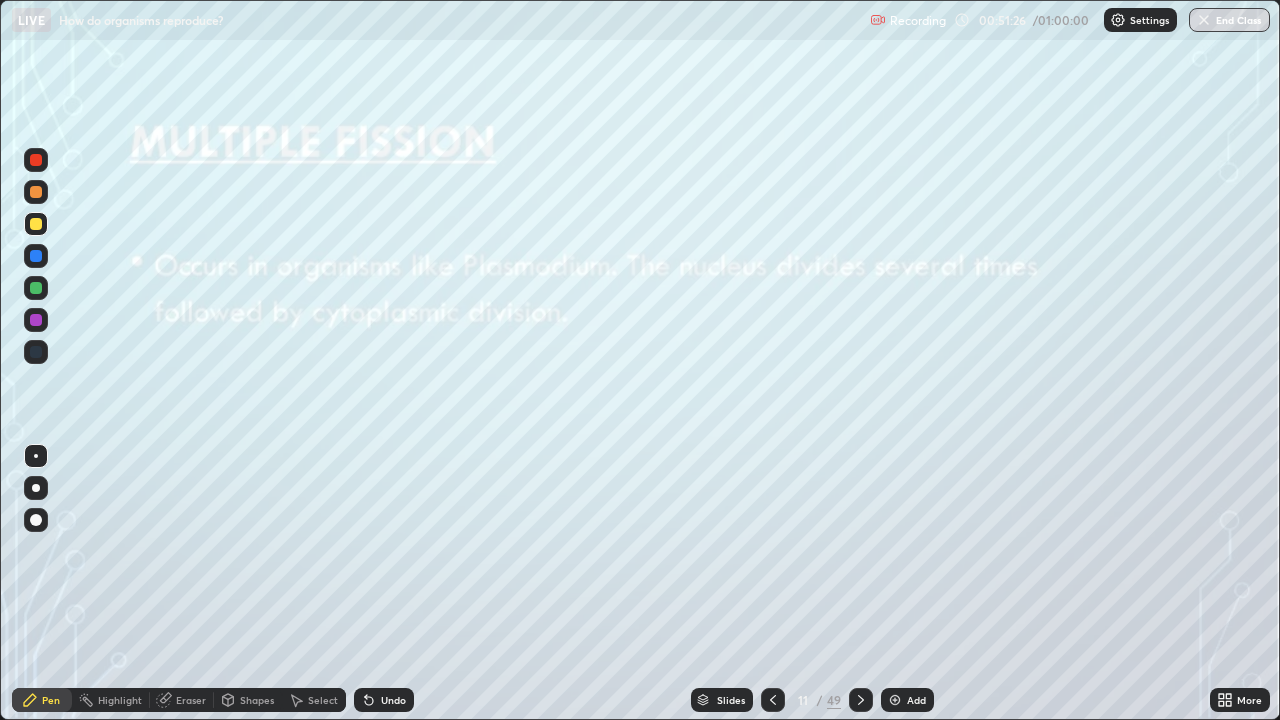 click at bounding box center [36, 160] 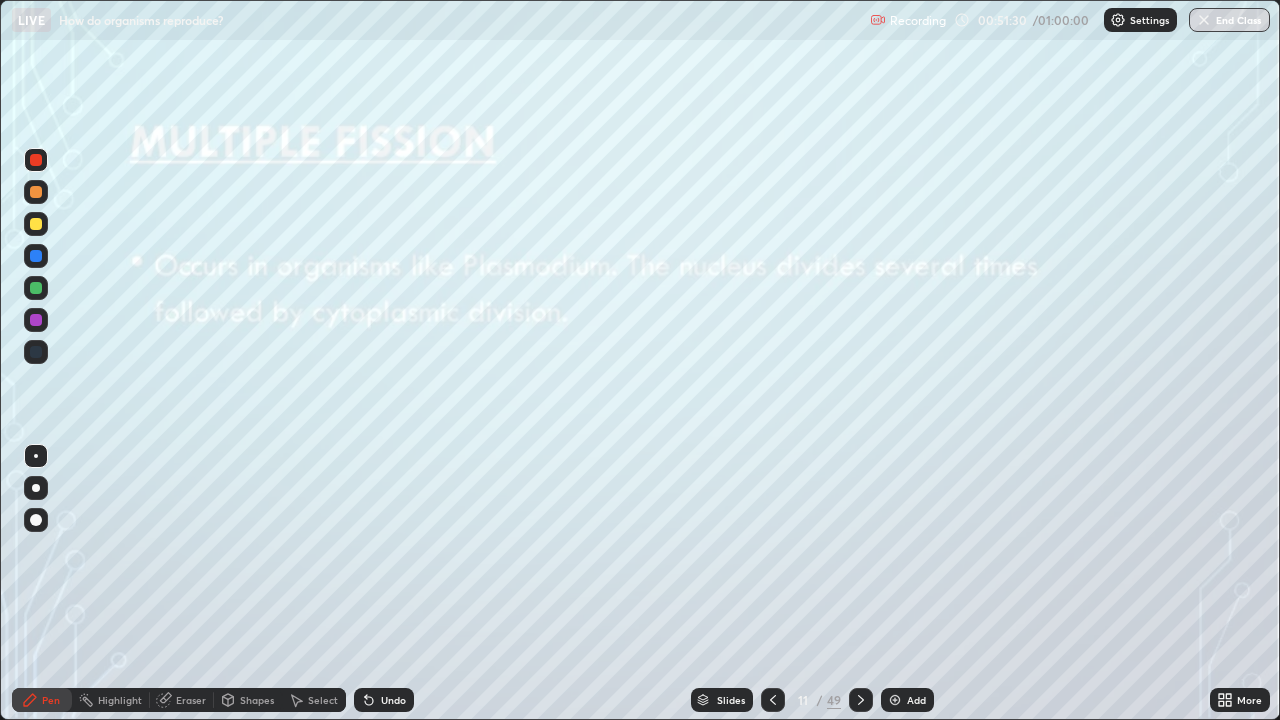 click 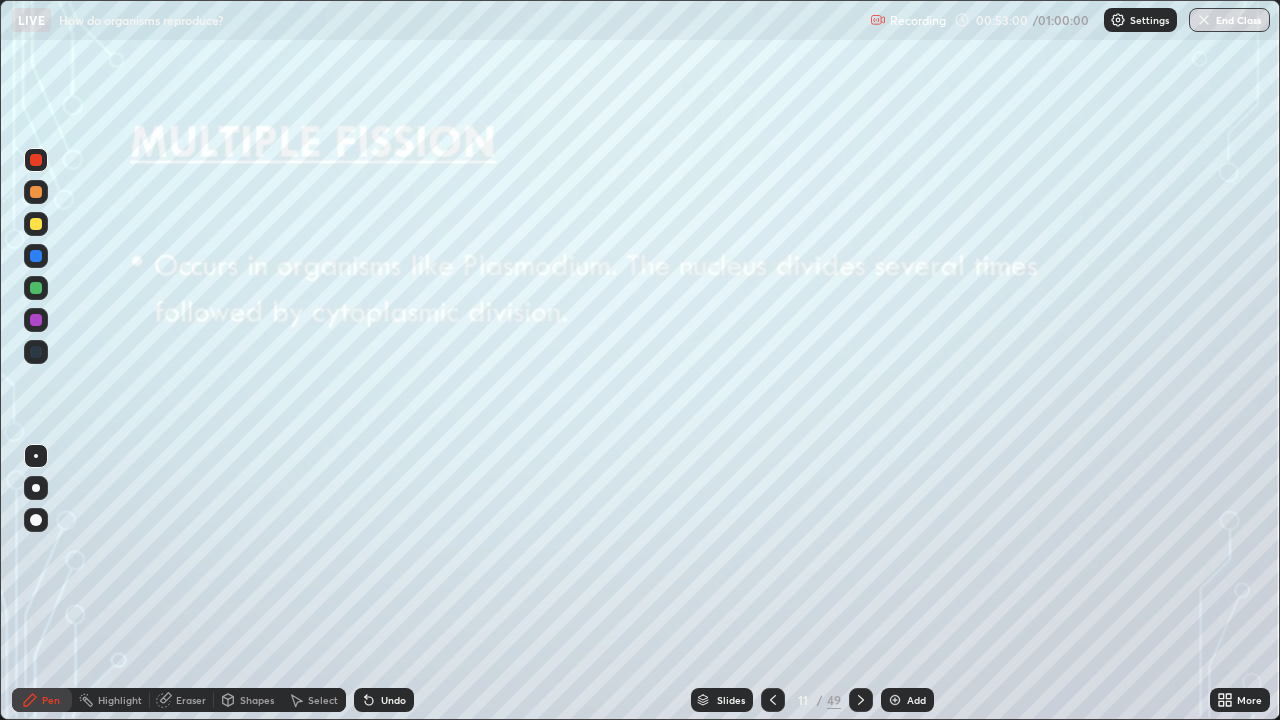 click at bounding box center (36, 224) 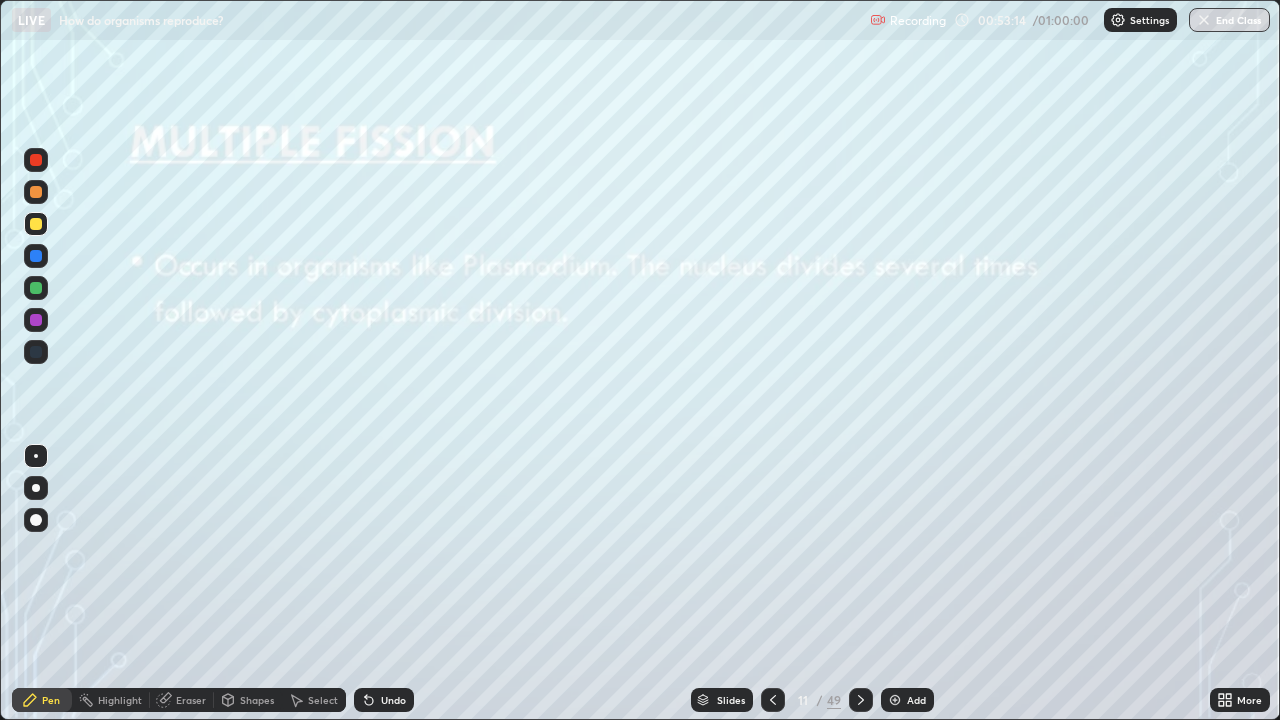 click on "Eraser" at bounding box center [182, 700] 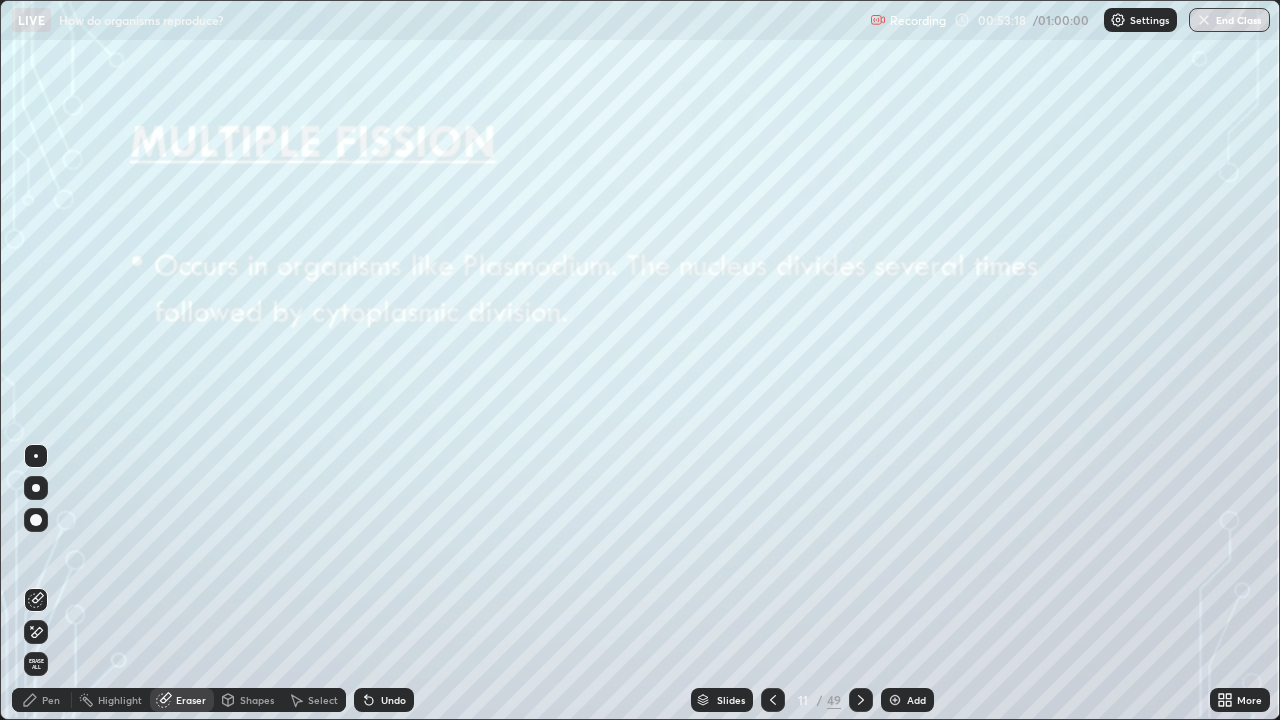 click 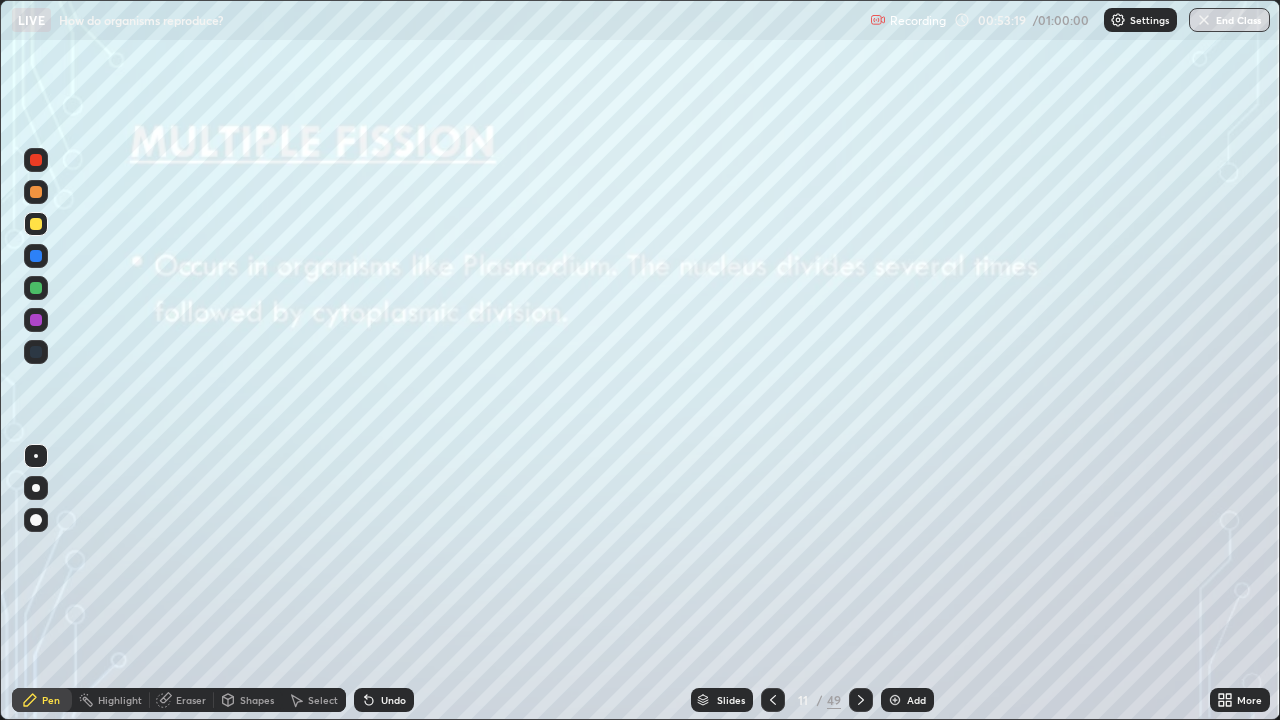 click at bounding box center [36, 320] 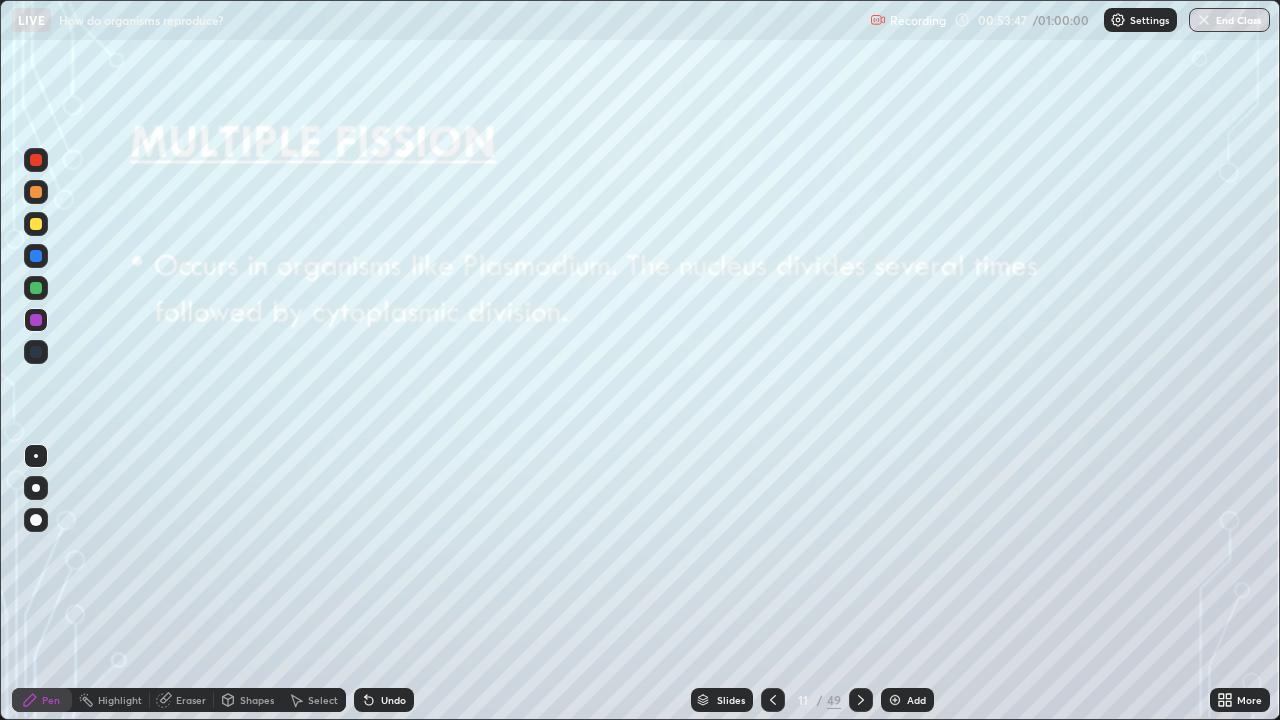 click at bounding box center (36, 256) 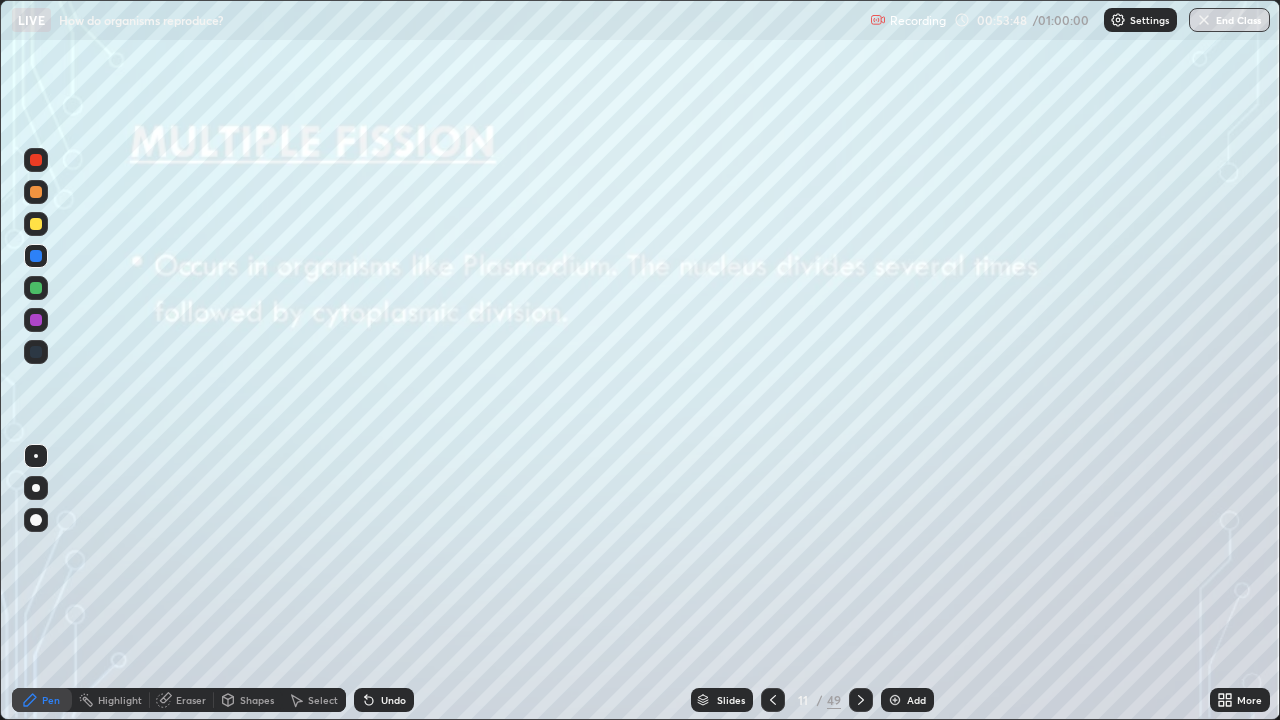 click at bounding box center (36, 192) 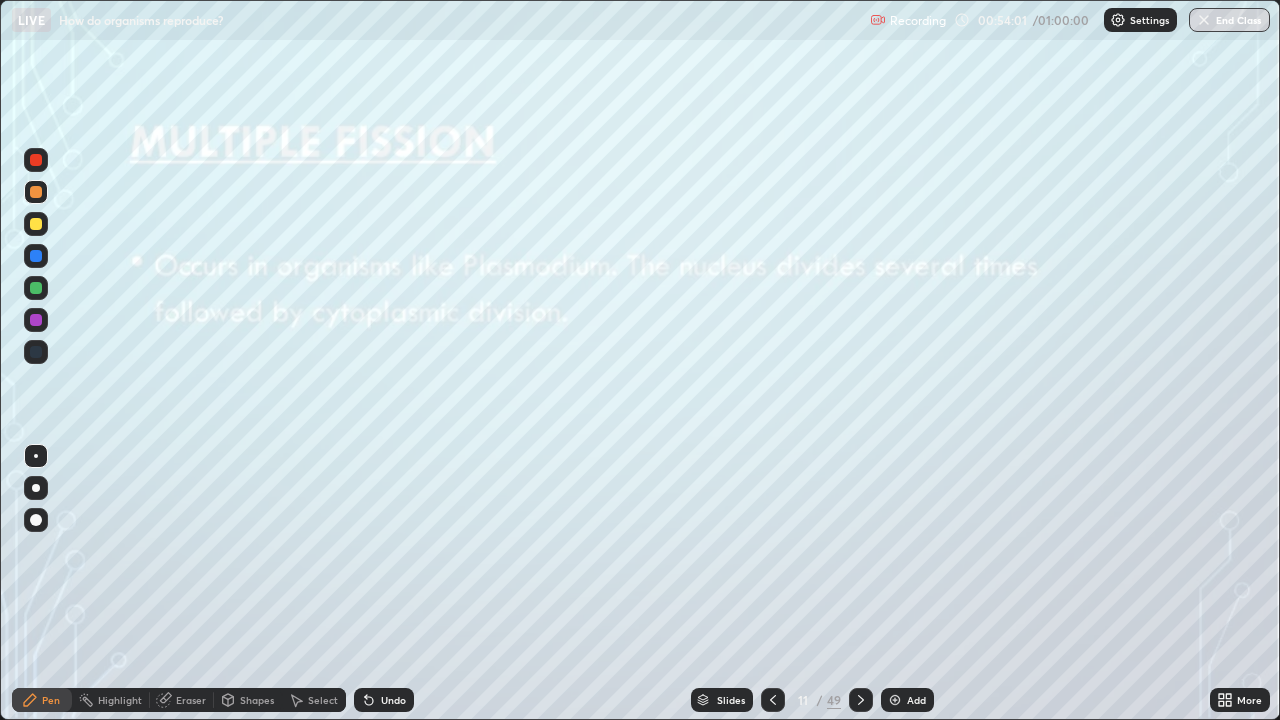click at bounding box center (36, 320) 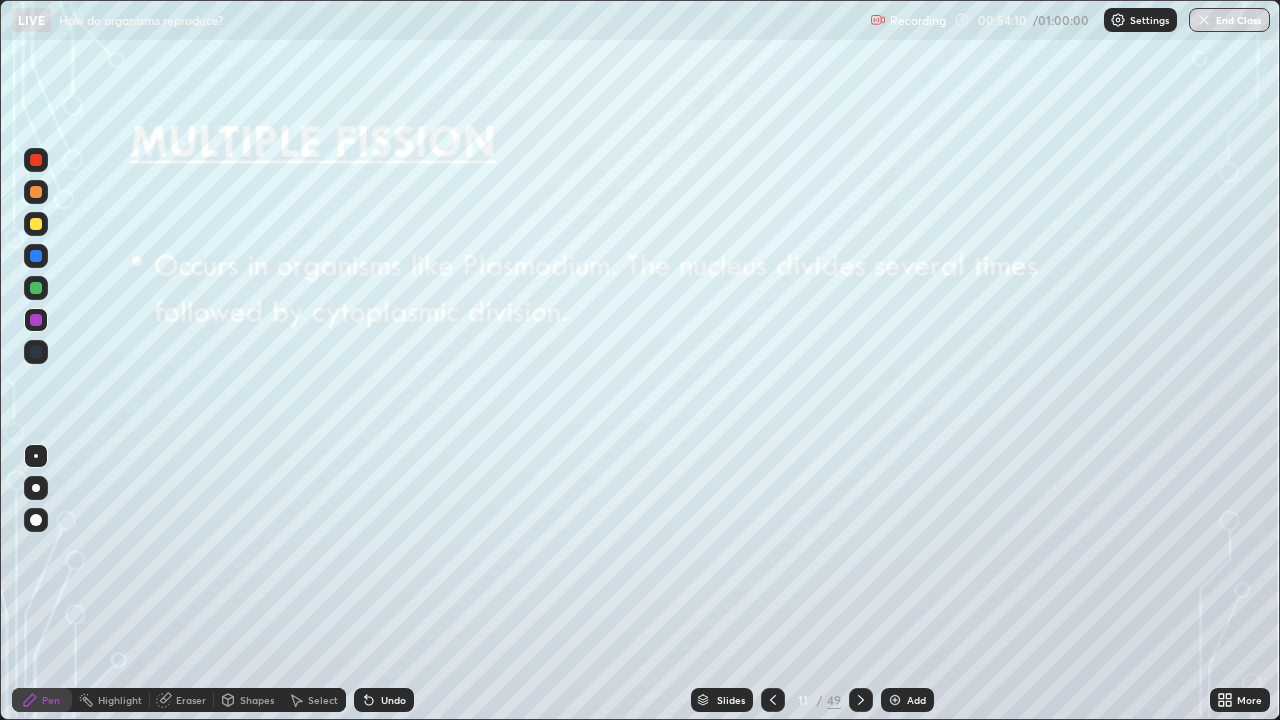 click on "Undo" at bounding box center (393, 700) 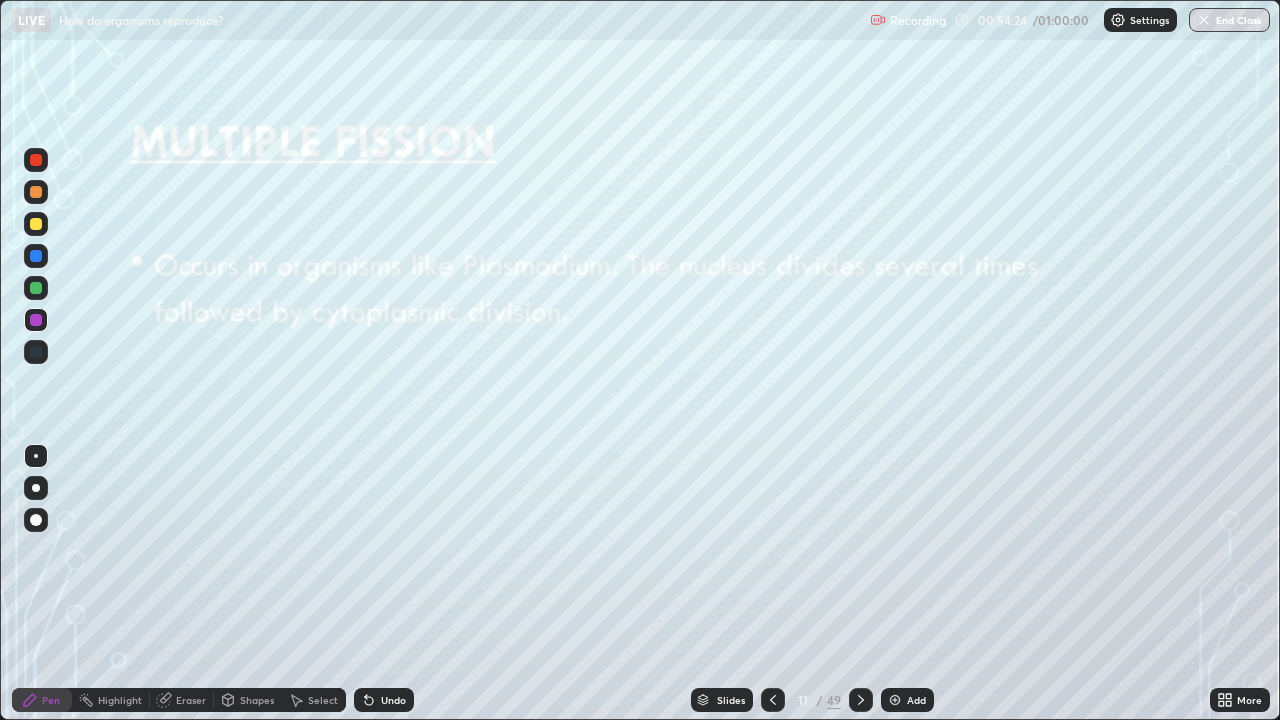 click on "Undo" at bounding box center (384, 700) 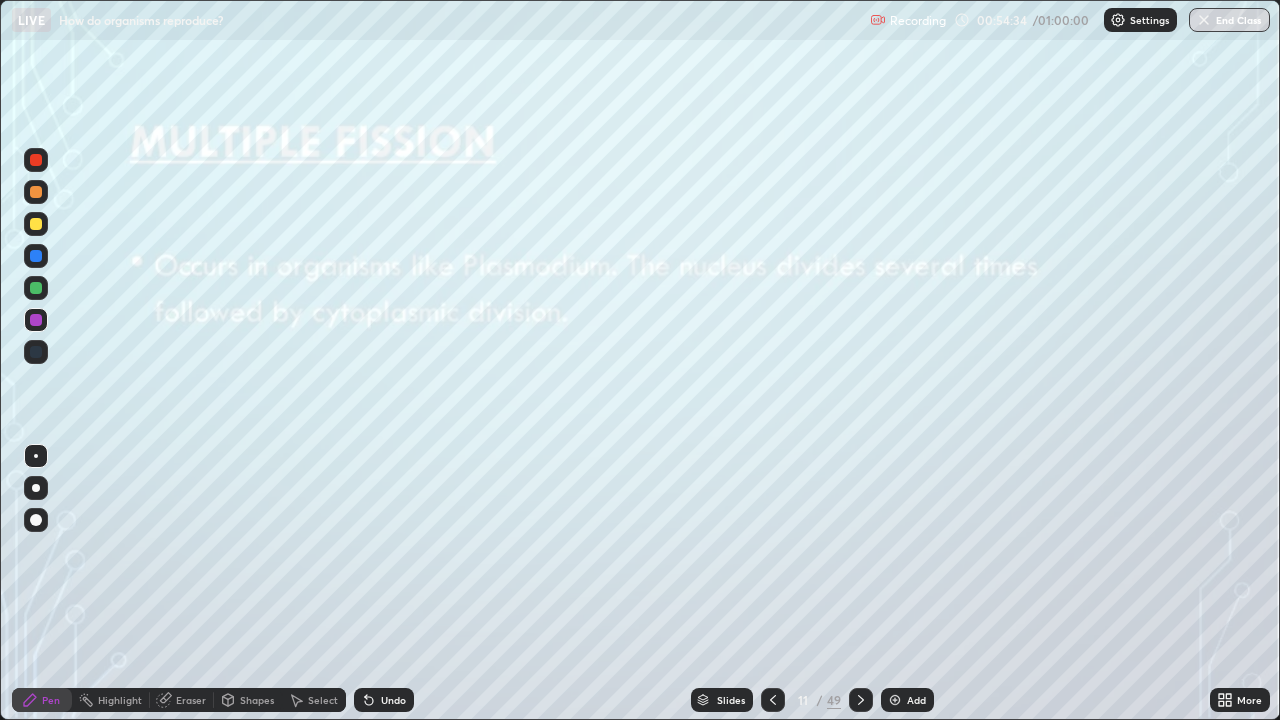 click on "Undo" at bounding box center [393, 700] 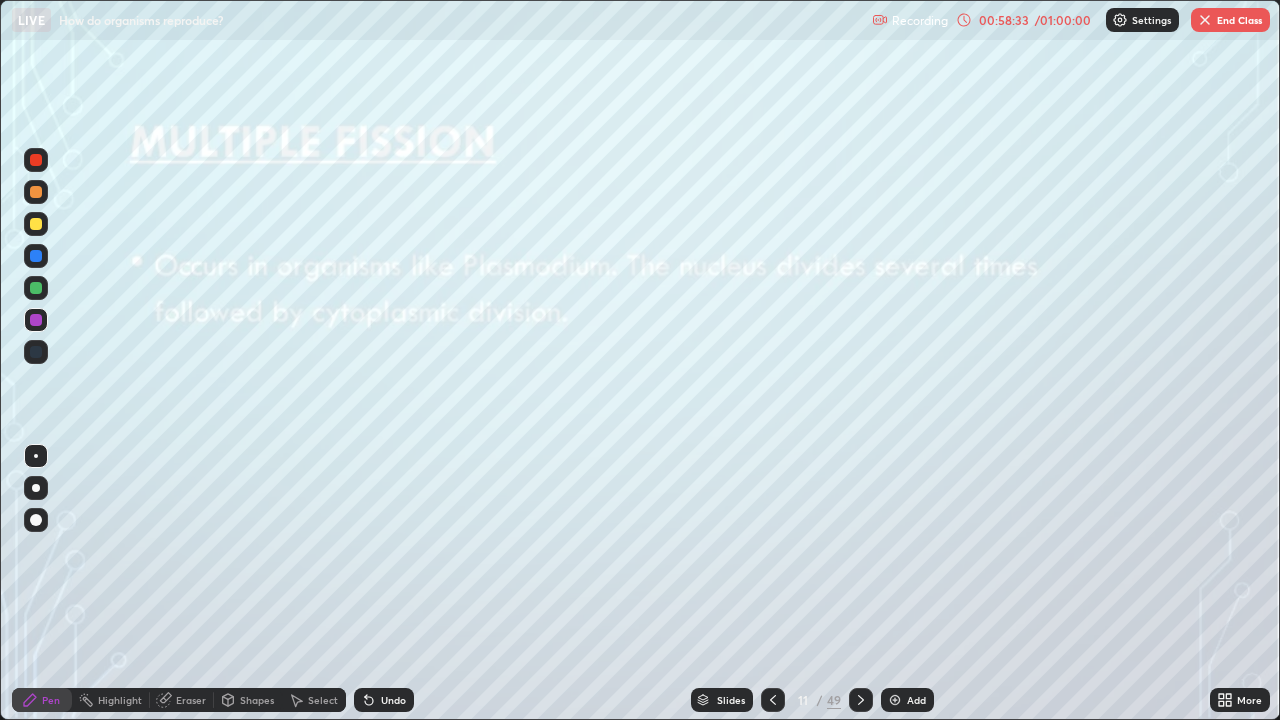 click 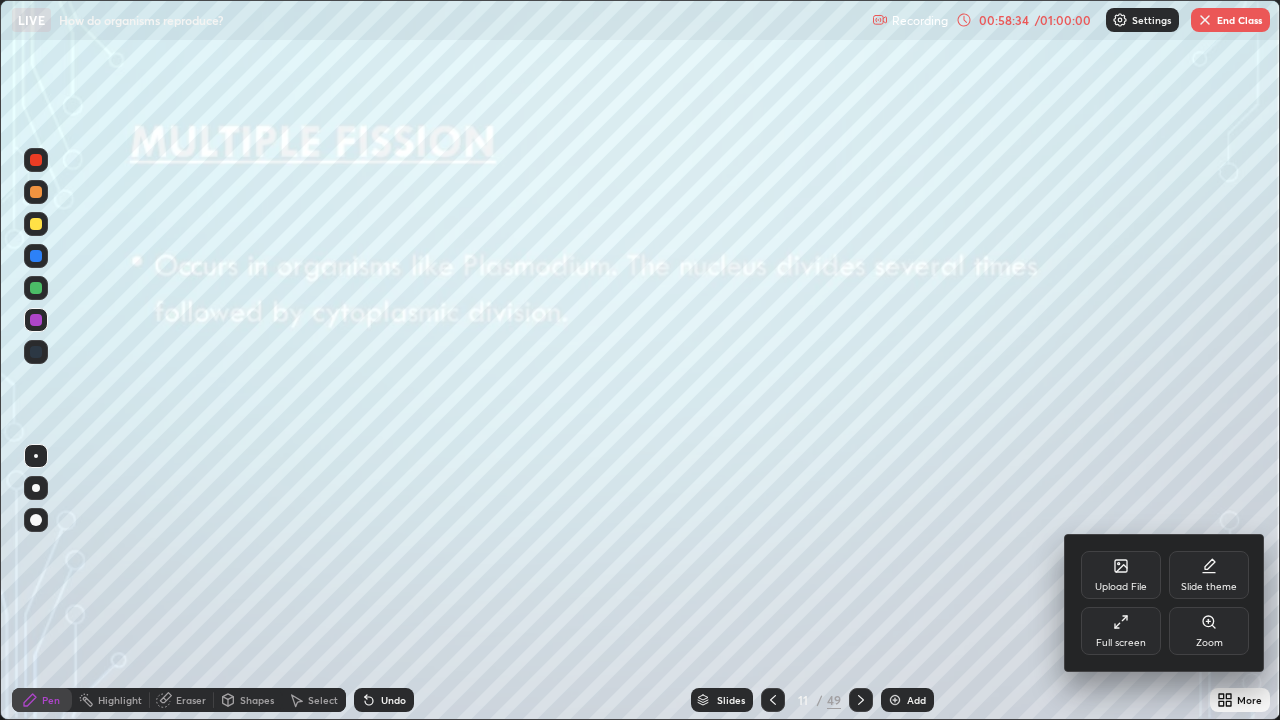 click on "Full screen" at bounding box center (1121, 631) 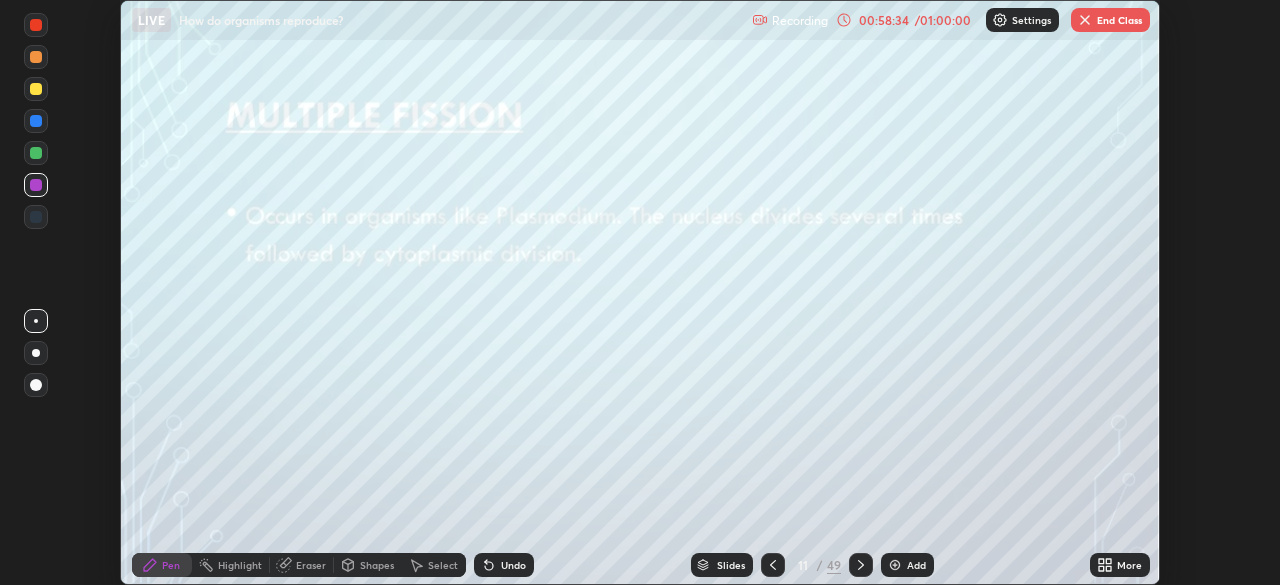 scroll, scrollTop: 585, scrollLeft: 1280, axis: both 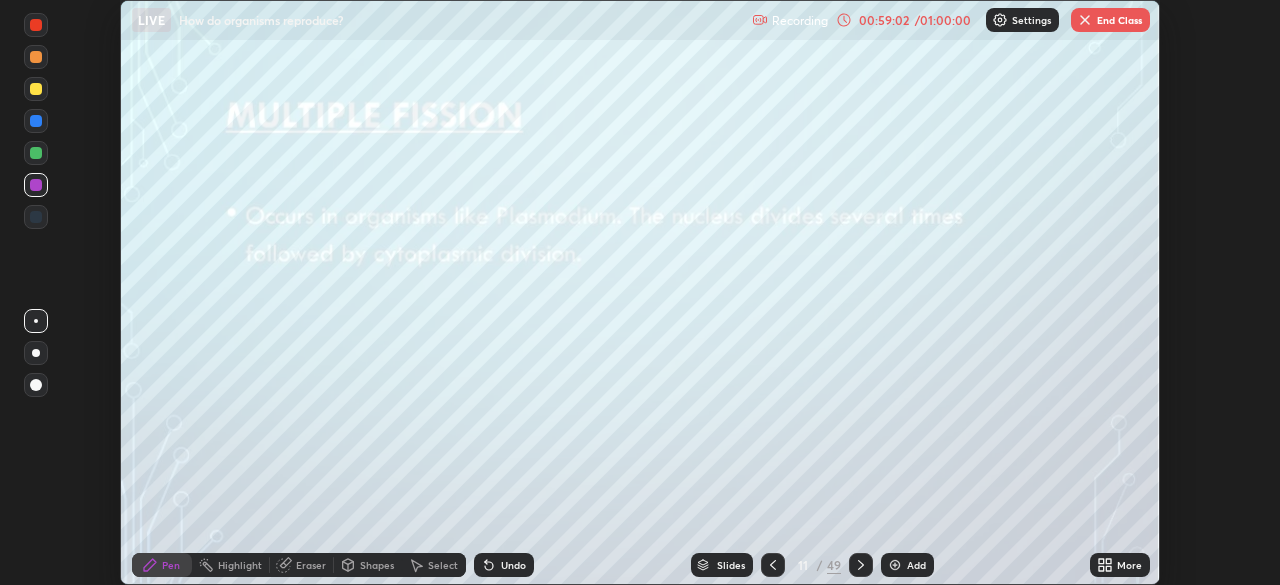 click on "End Class" at bounding box center [1110, 20] 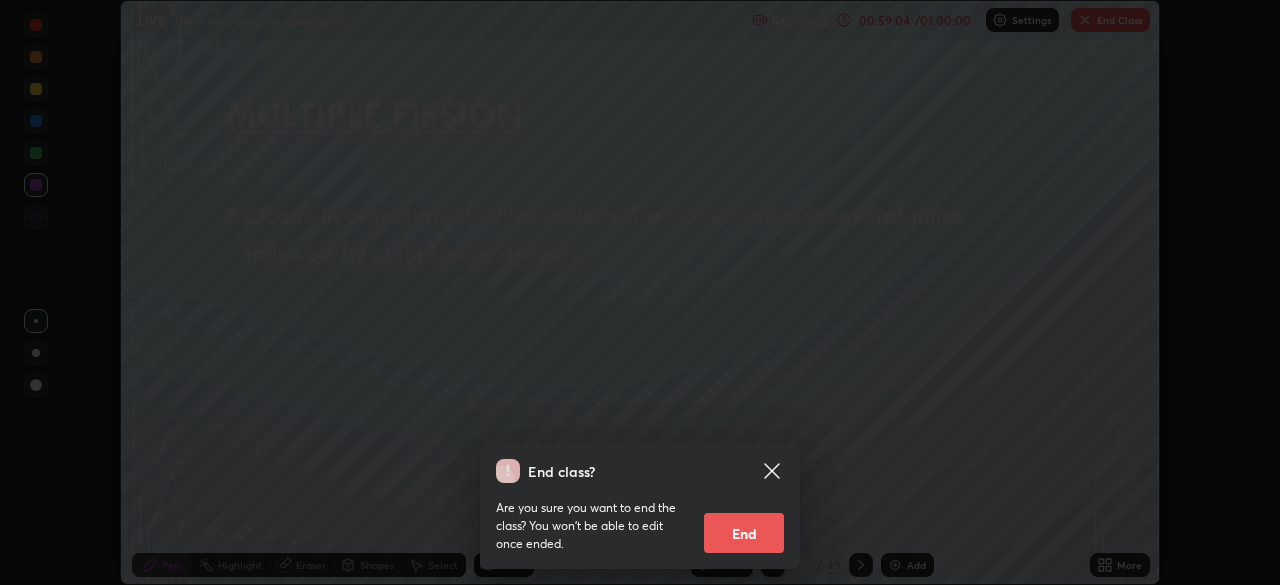 click on "End" at bounding box center (744, 533) 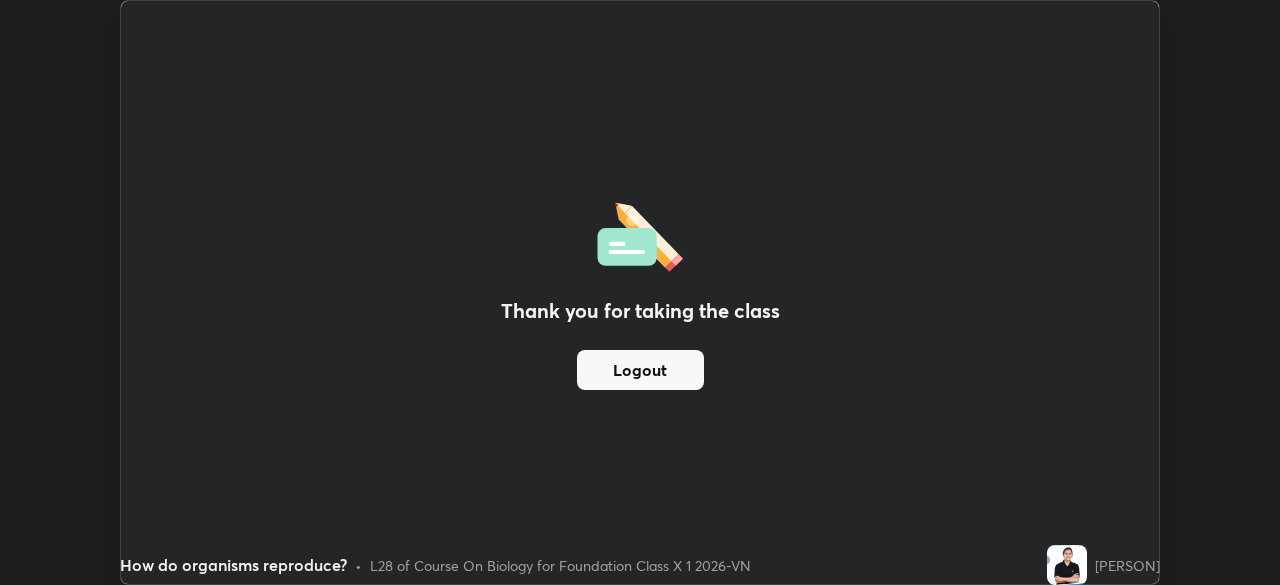click on "Logout" at bounding box center [640, 370] 